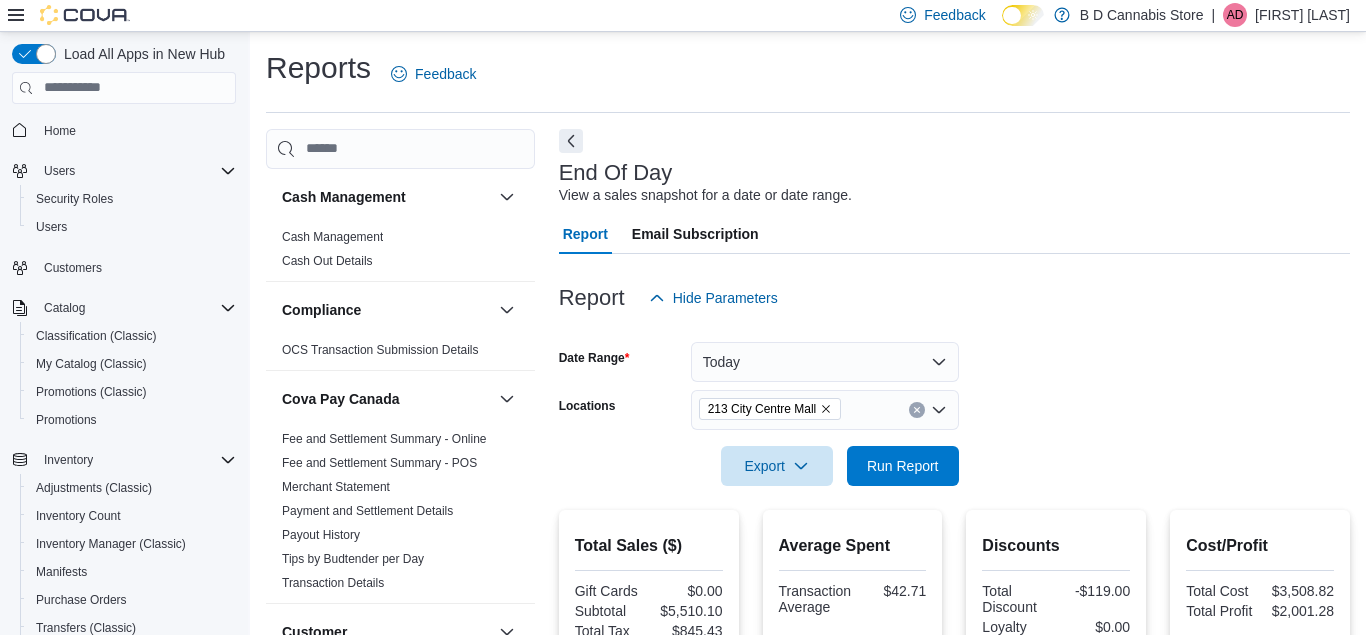 scroll, scrollTop: 434, scrollLeft: 0, axis: vertical 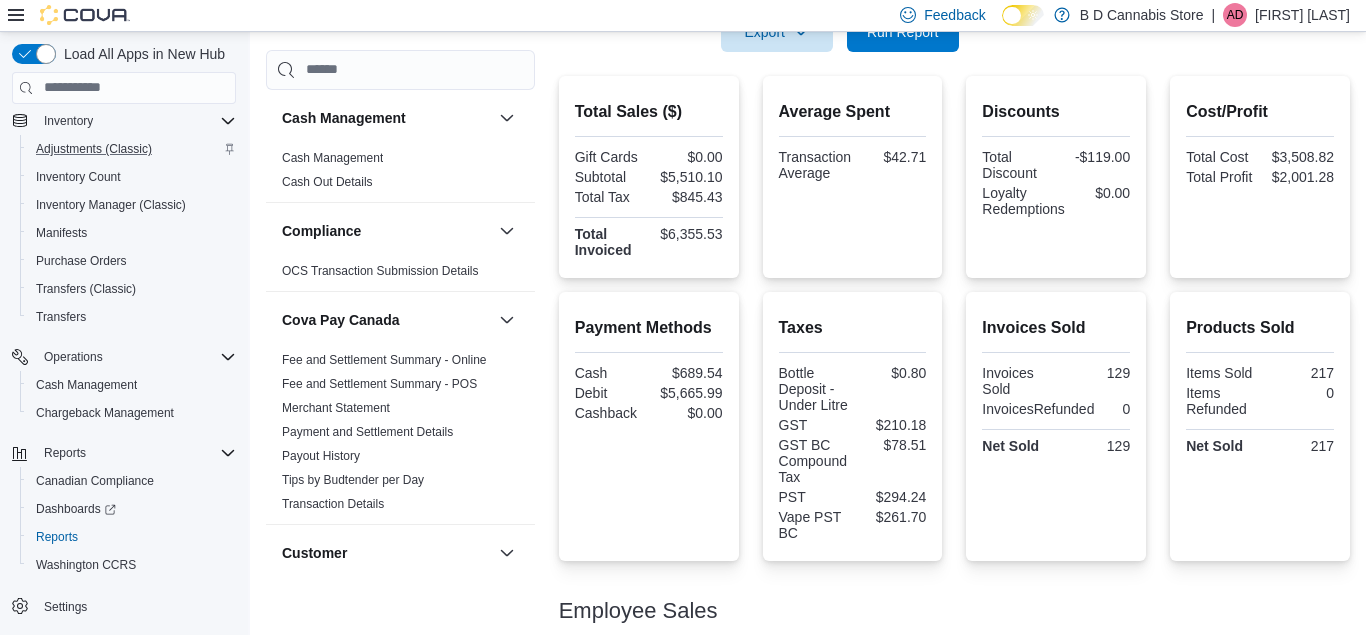 click on "Adjustments (Classic)" at bounding box center (132, 149) 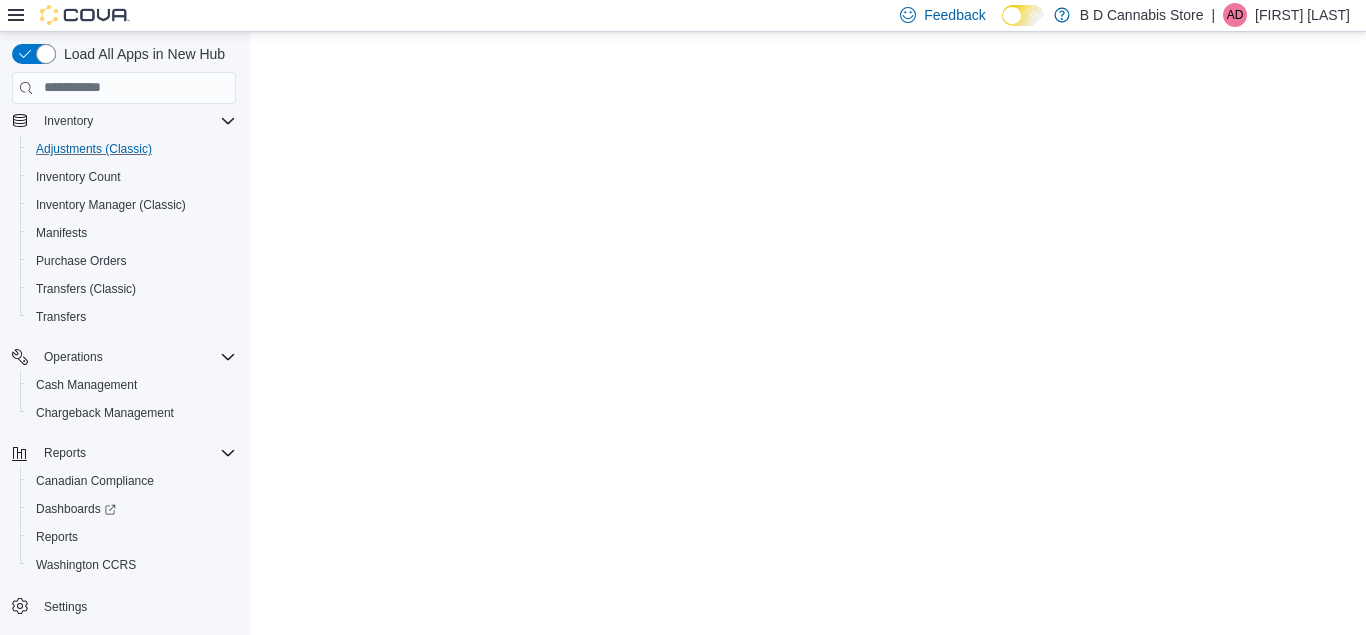 scroll, scrollTop: 0, scrollLeft: 0, axis: both 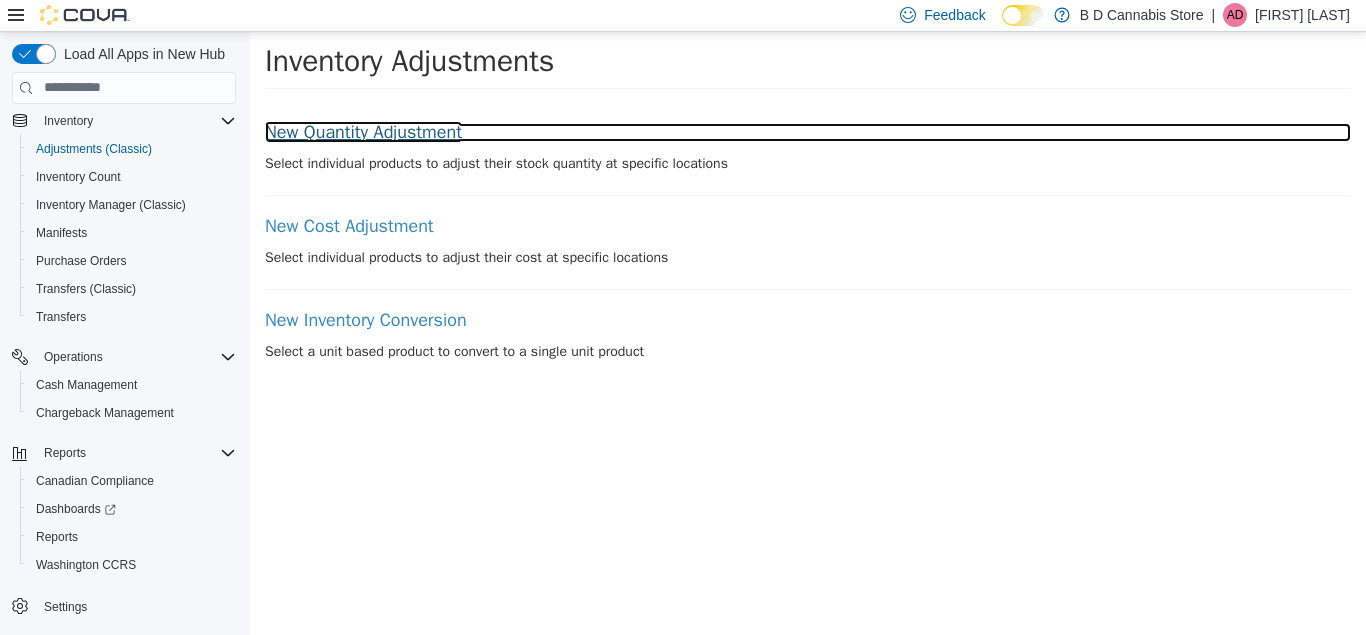 click on "New Quantity Adjustment" at bounding box center (808, 132) 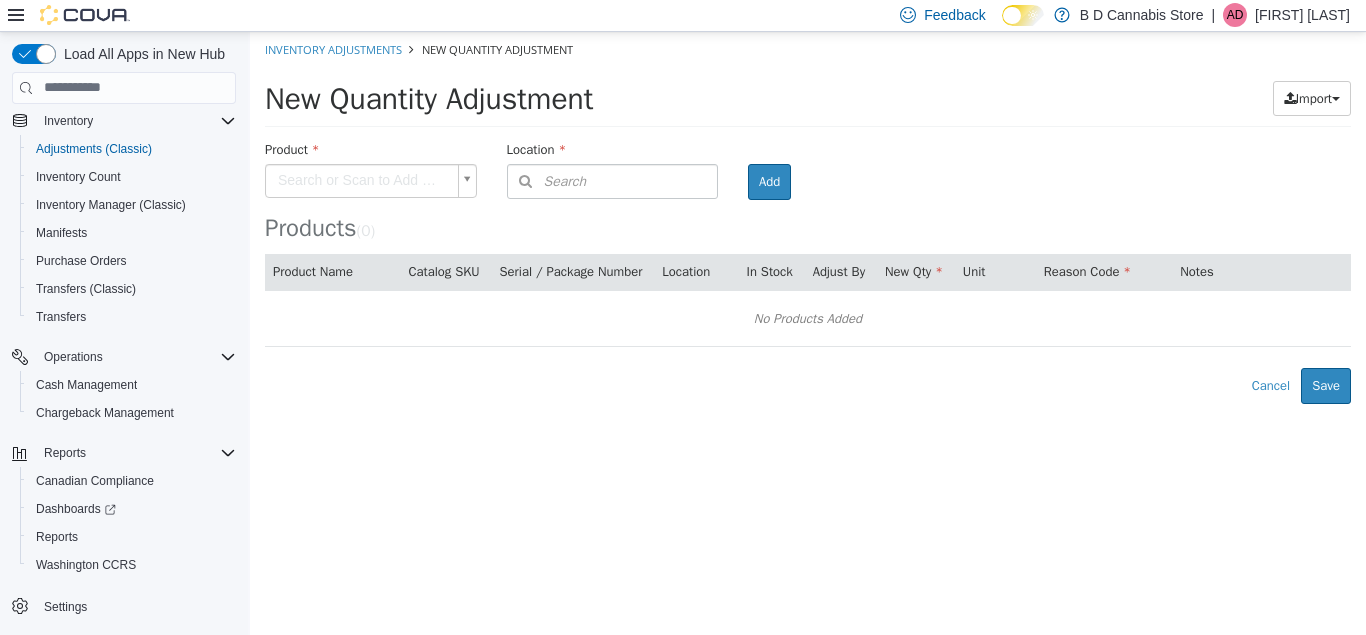 click on "×
Inventory Adjustments
New Quantity Adjustment
New Quantity Adjustment
Import  Inventory Export (.CSV) Package List (.TXT)
Product     Search or Scan to Add Product                             Location Search Type 3 or more characters or browse       B D Cannabis Store     (3)         [NUMBER] [STREET]             [NUMBER] [STREET]             [NUMBER] [STREET]         Room   Add Products  ( 0 ) Product Name Catalog SKU Serial / Package Number Location In Stock Adjust By New Qty Unit Reason Code Notes No Products Added Error saving adjustment please resolve the errors above. Cancel Save" at bounding box center (808, 217) 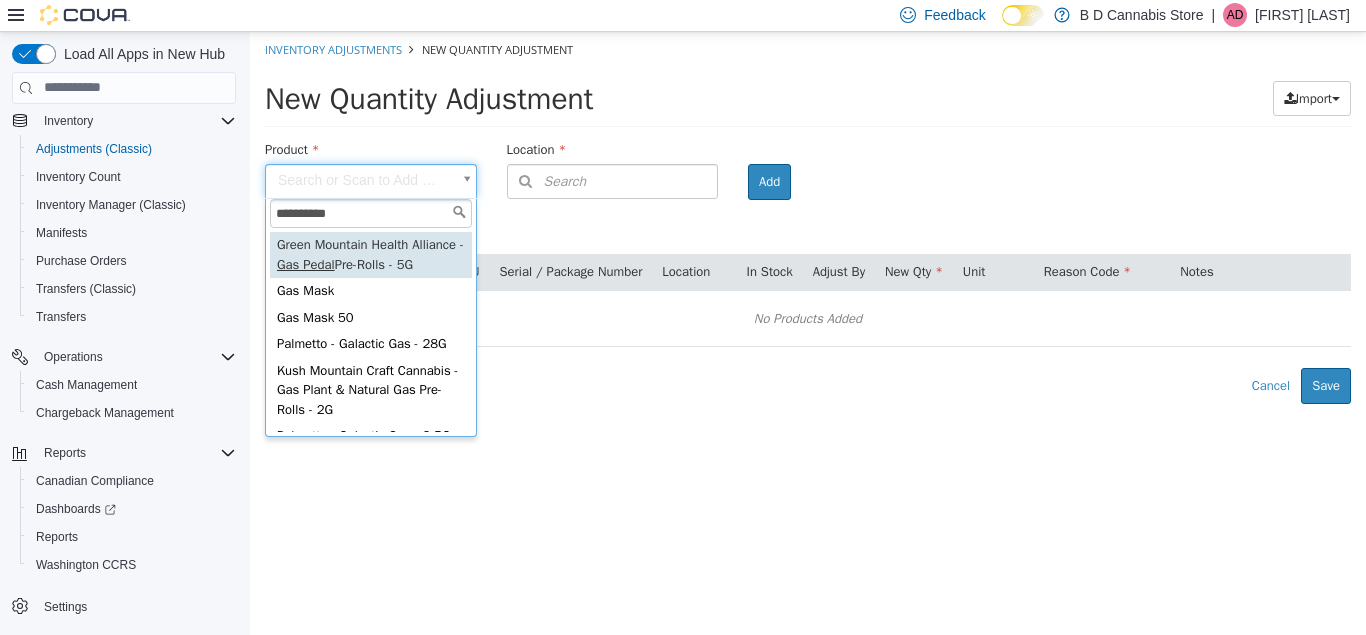 type on "*********" 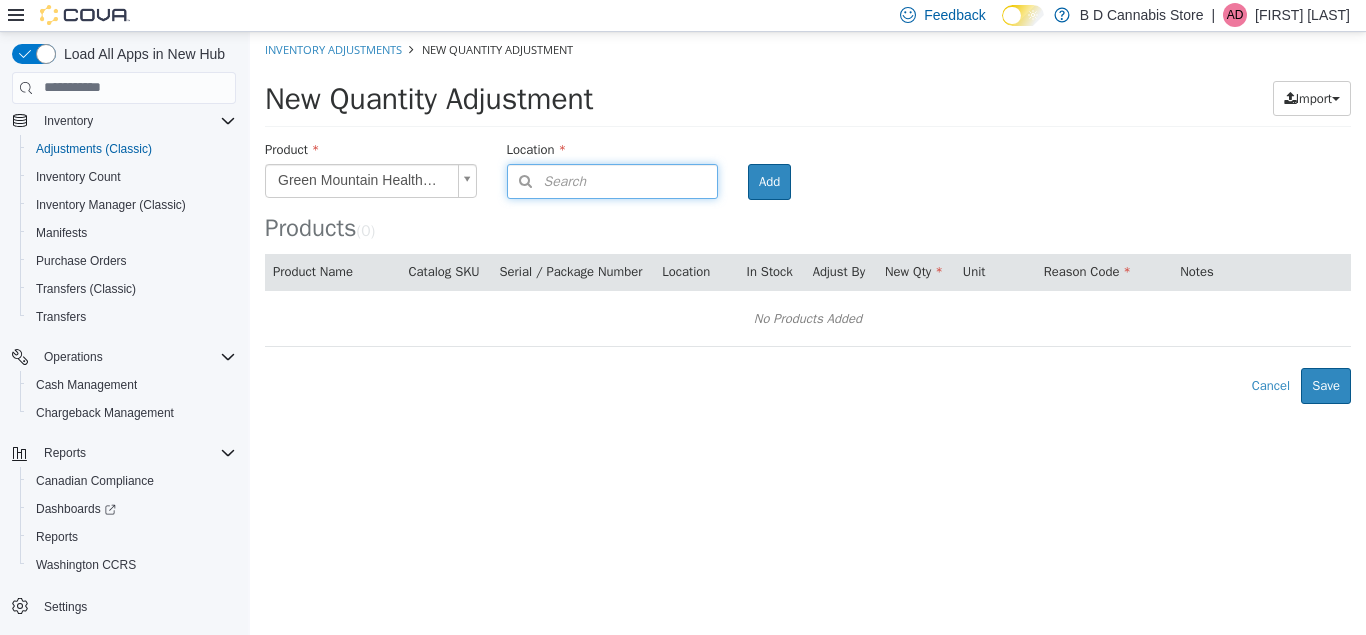 click on "Search" at bounding box center (547, 180) 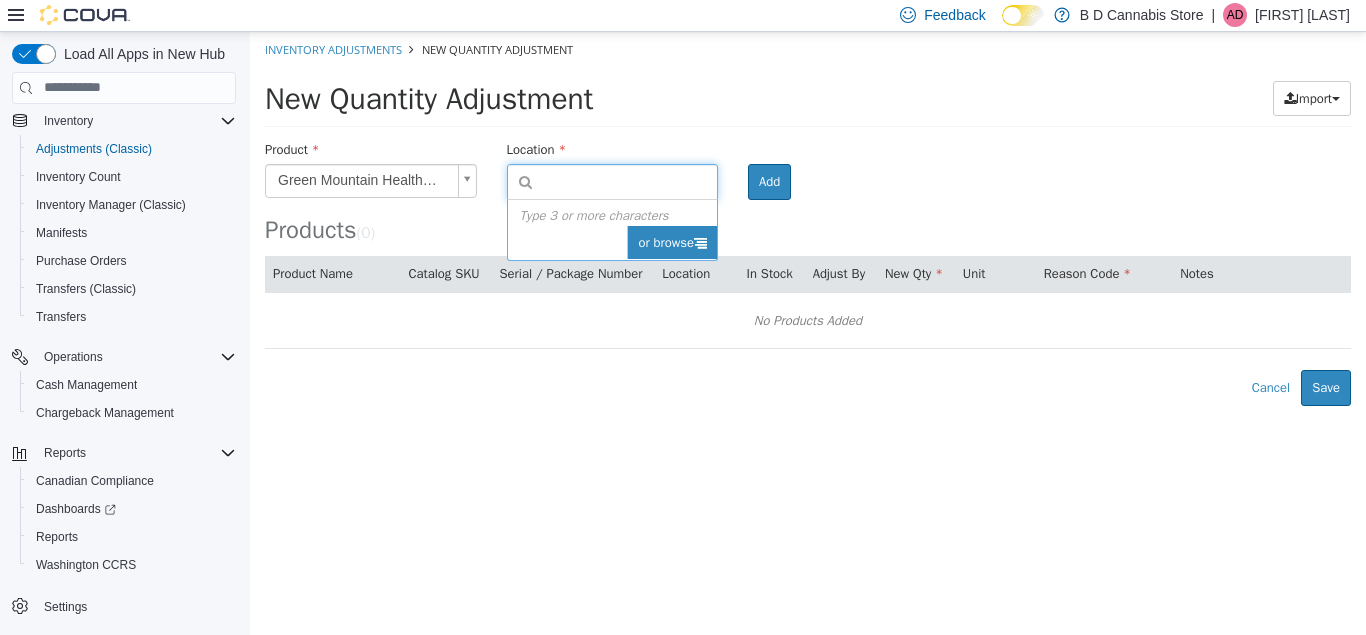 click on "or browse" at bounding box center [672, 242] 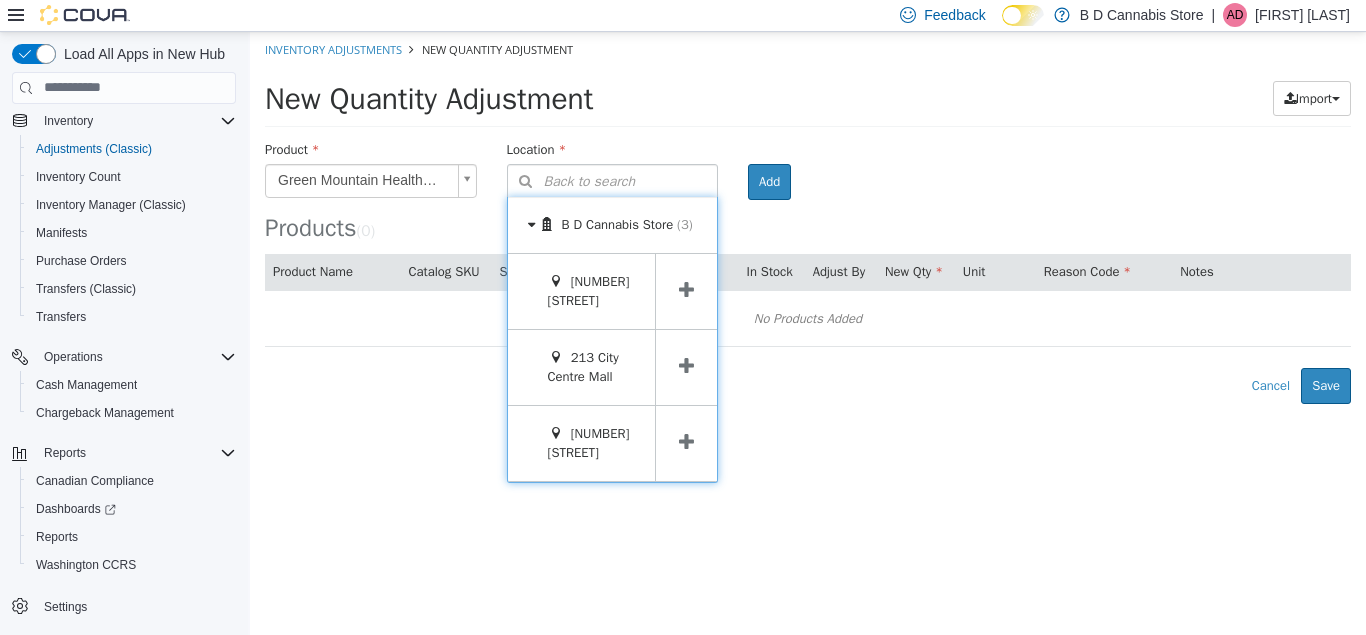 click at bounding box center [686, 366] 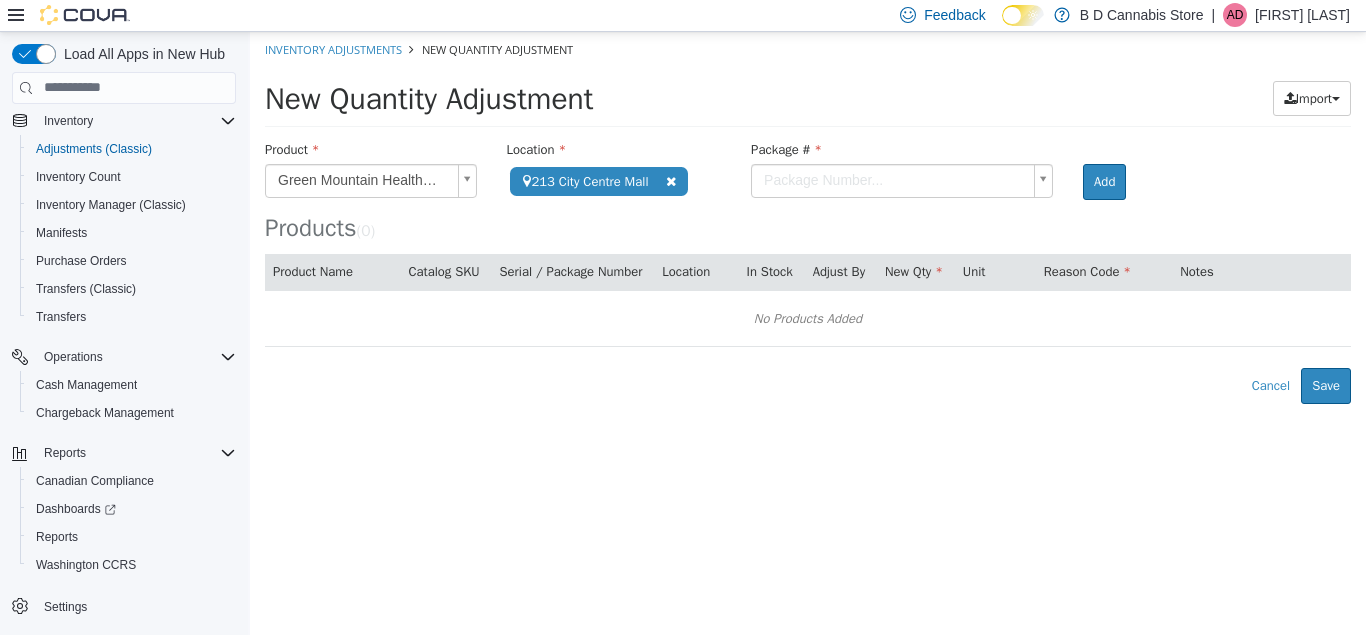 click on "**********" at bounding box center (808, 217) 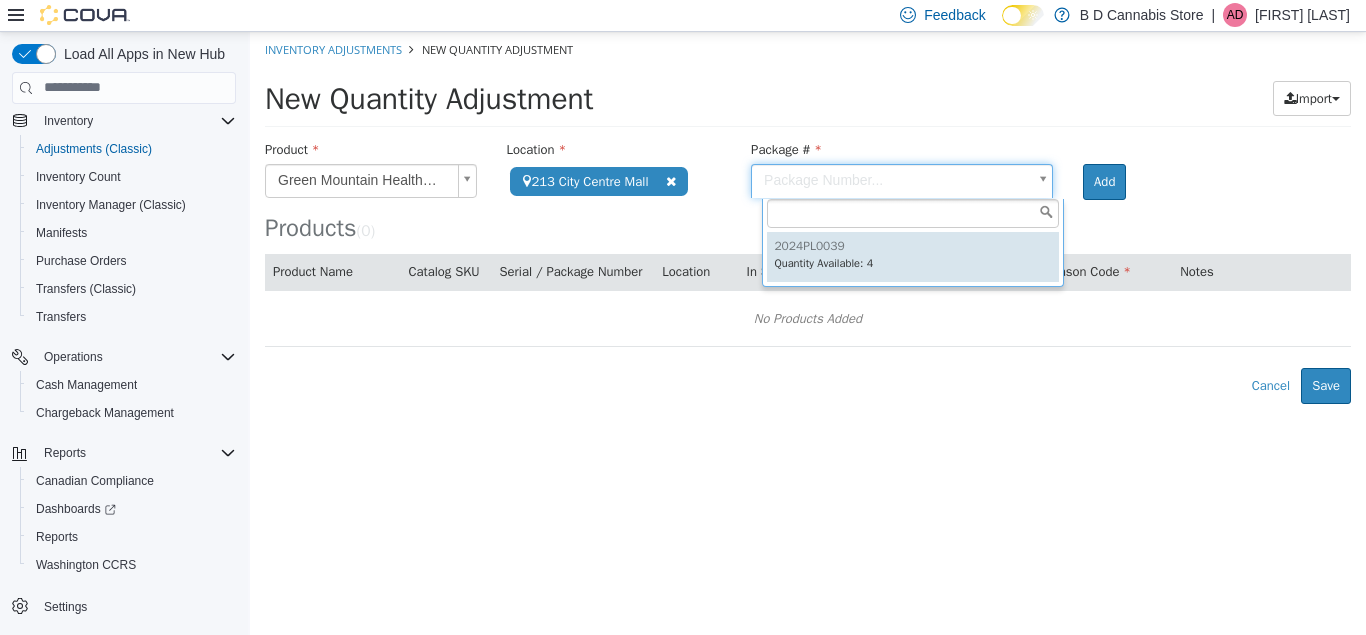 type on "**********" 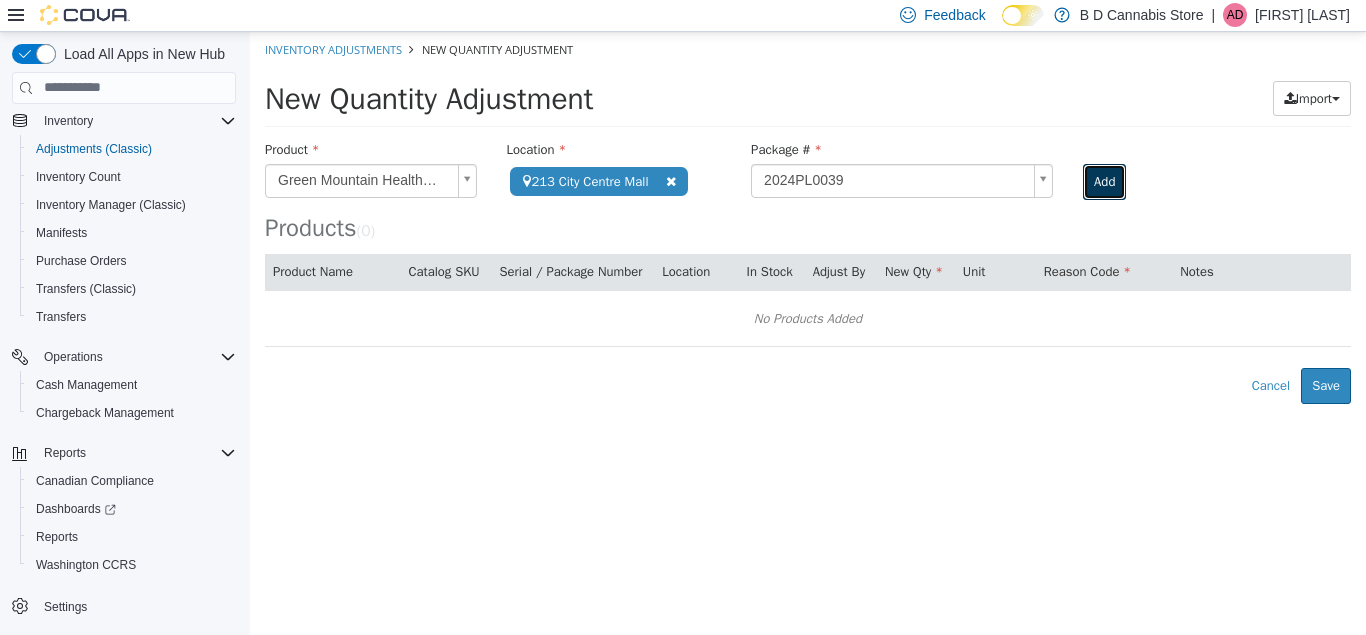 click on "Add" at bounding box center (1104, 181) 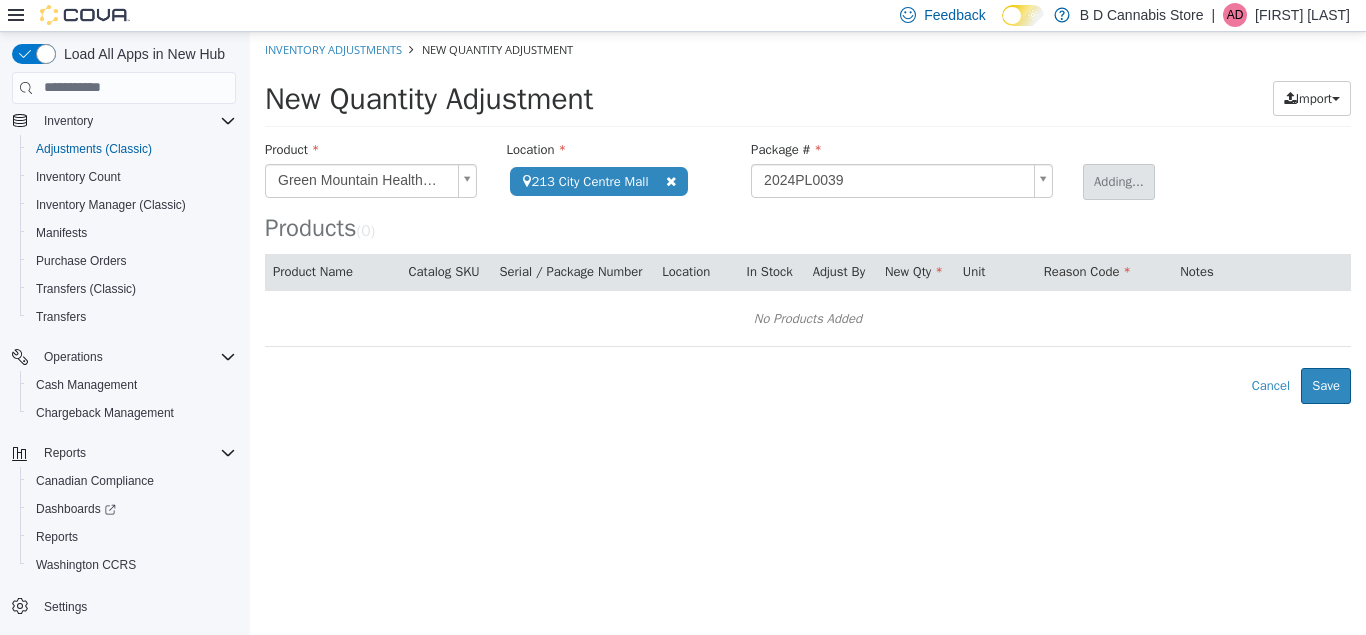 type 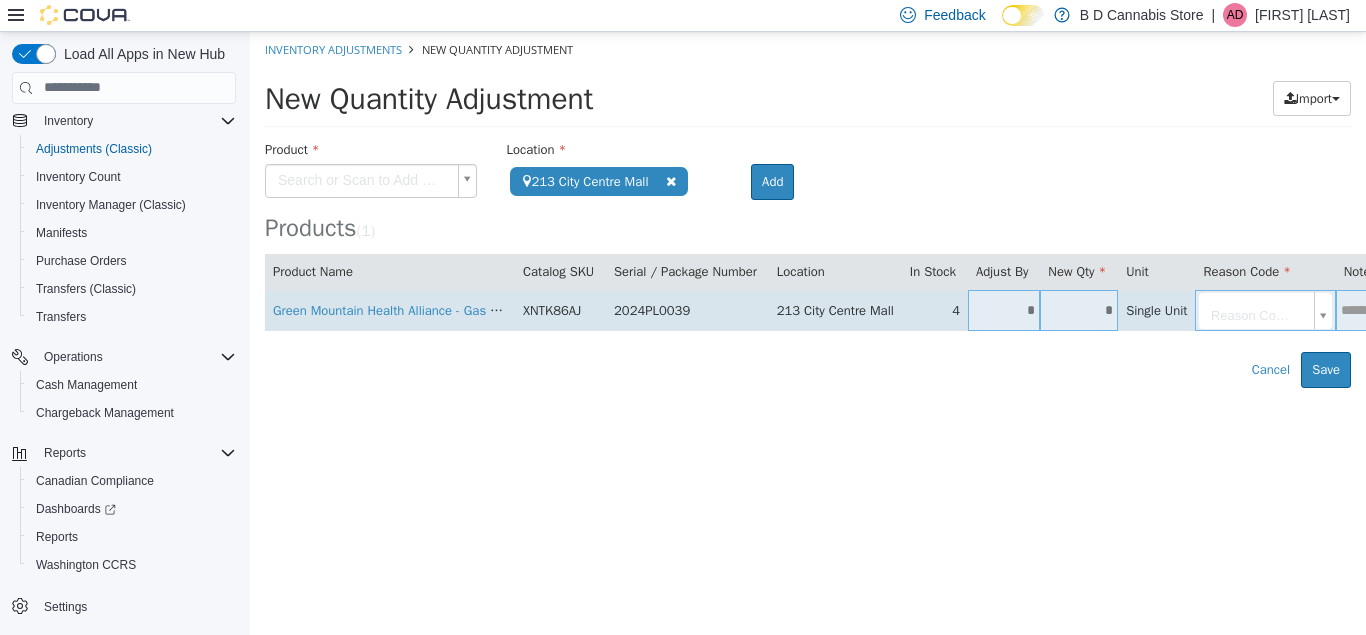click on "*" at bounding box center [1079, 309] 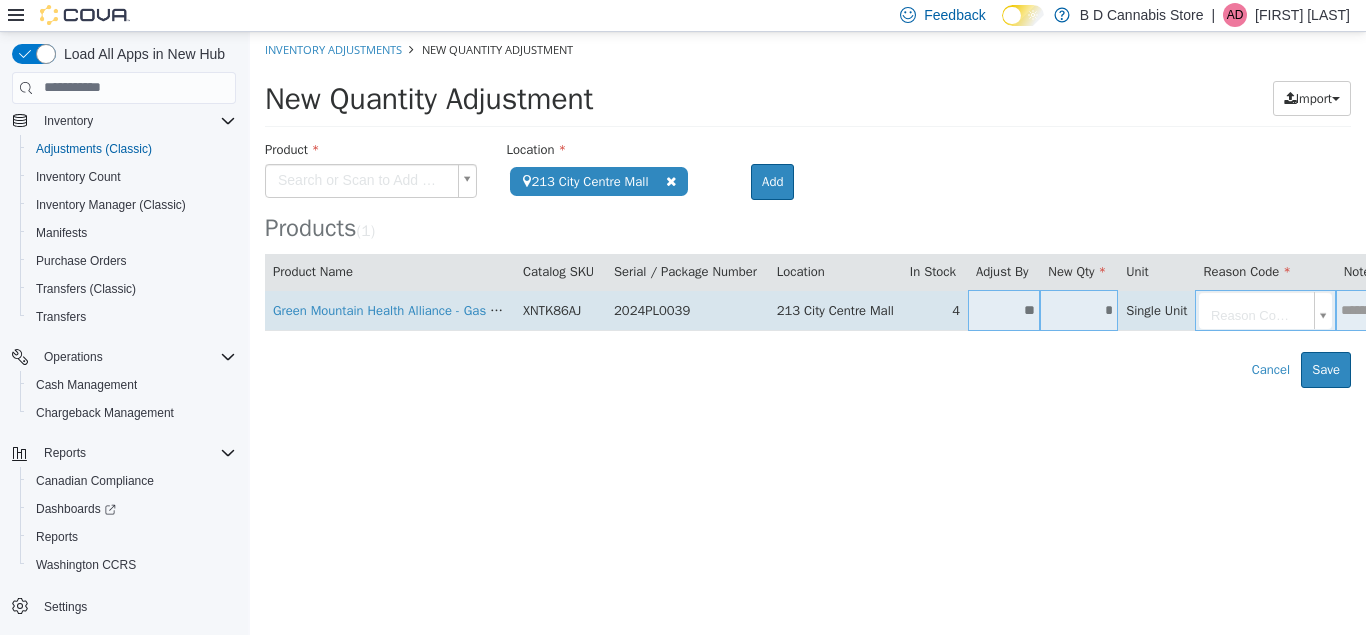 click on "**********" at bounding box center [808, 209] 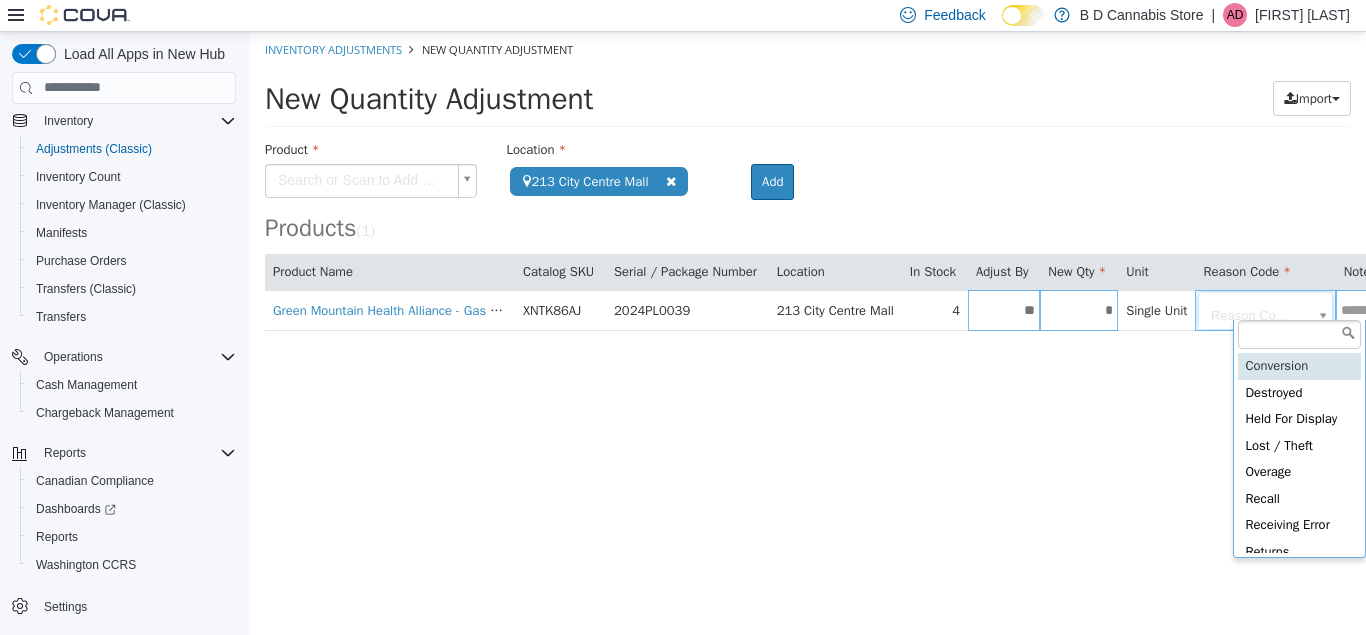 type on "**********" 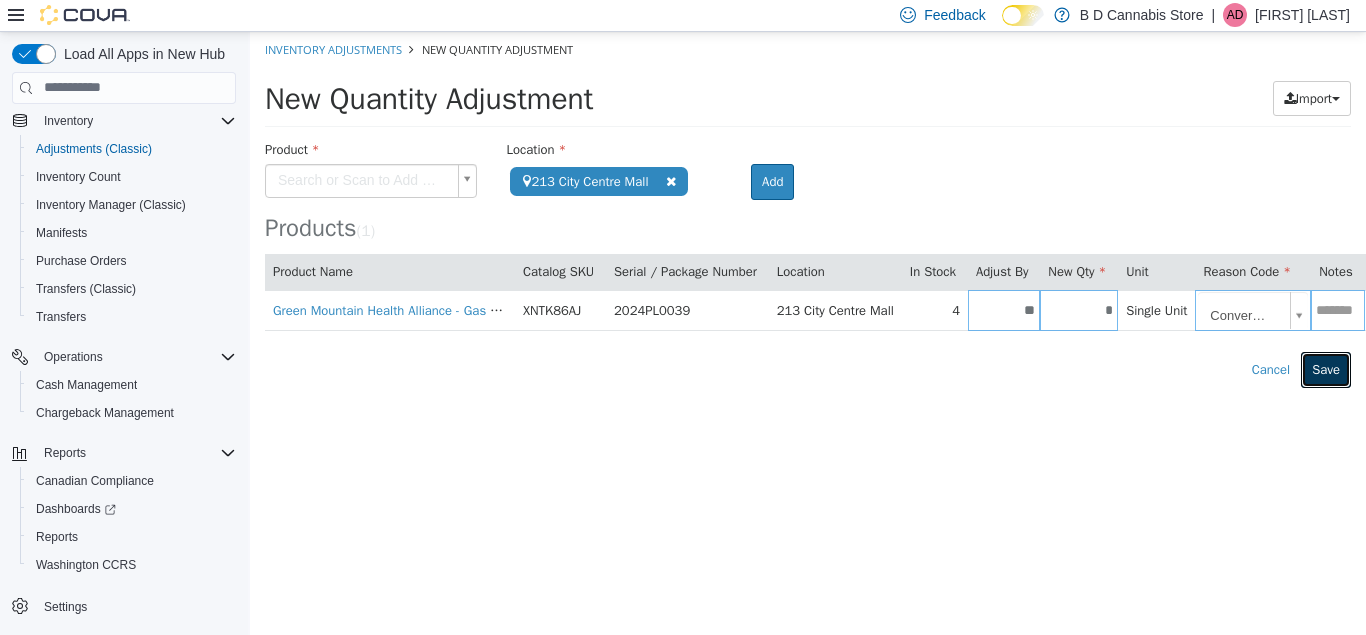 click on "Save" at bounding box center [1326, 369] 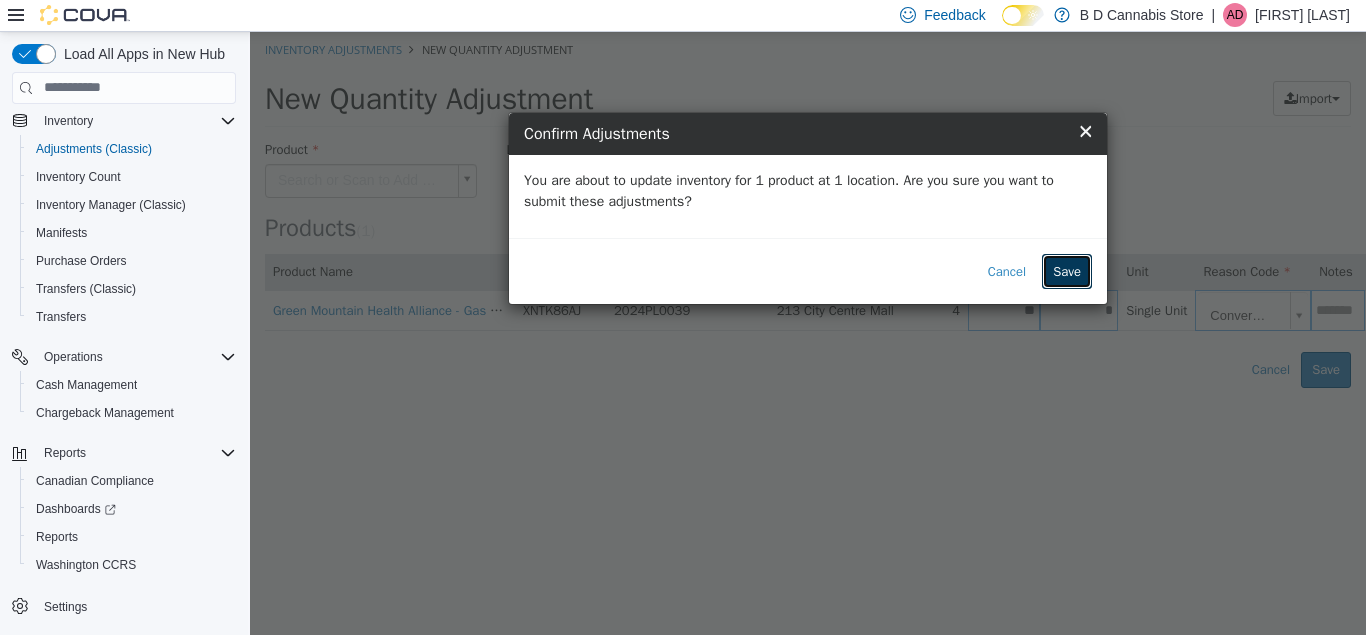 click on "Save" at bounding box center (1067, 271) 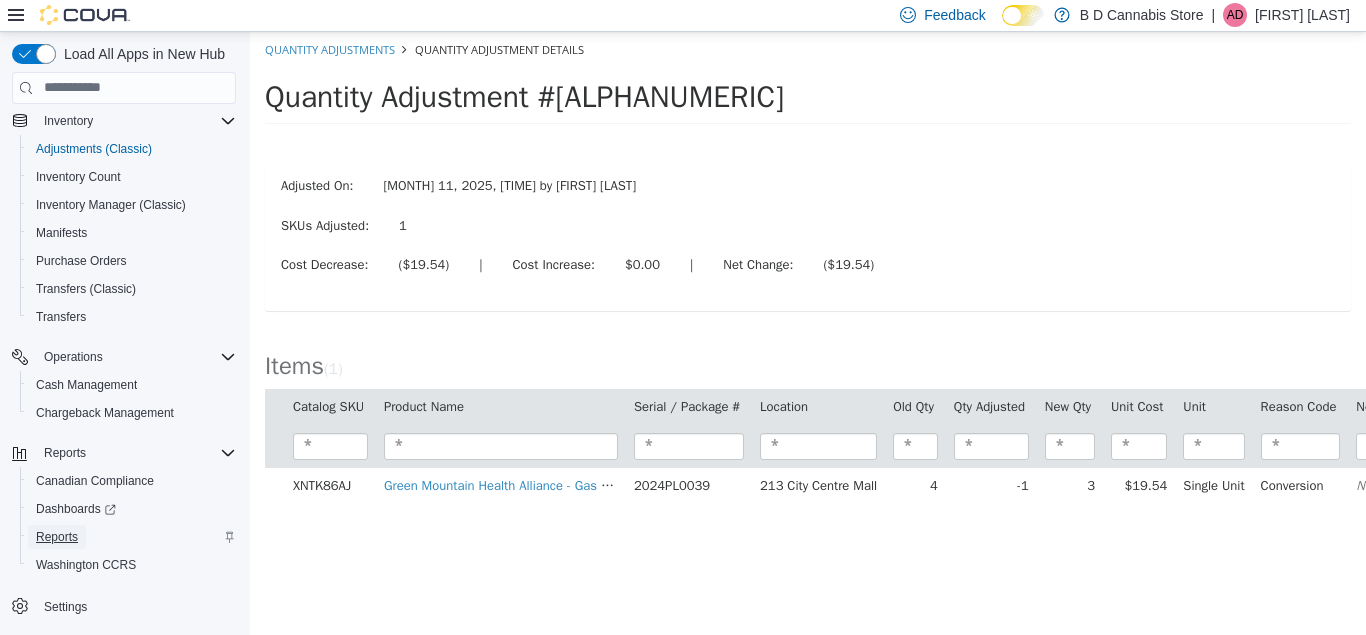 click on "Reports" at bounding box center (57, 537) 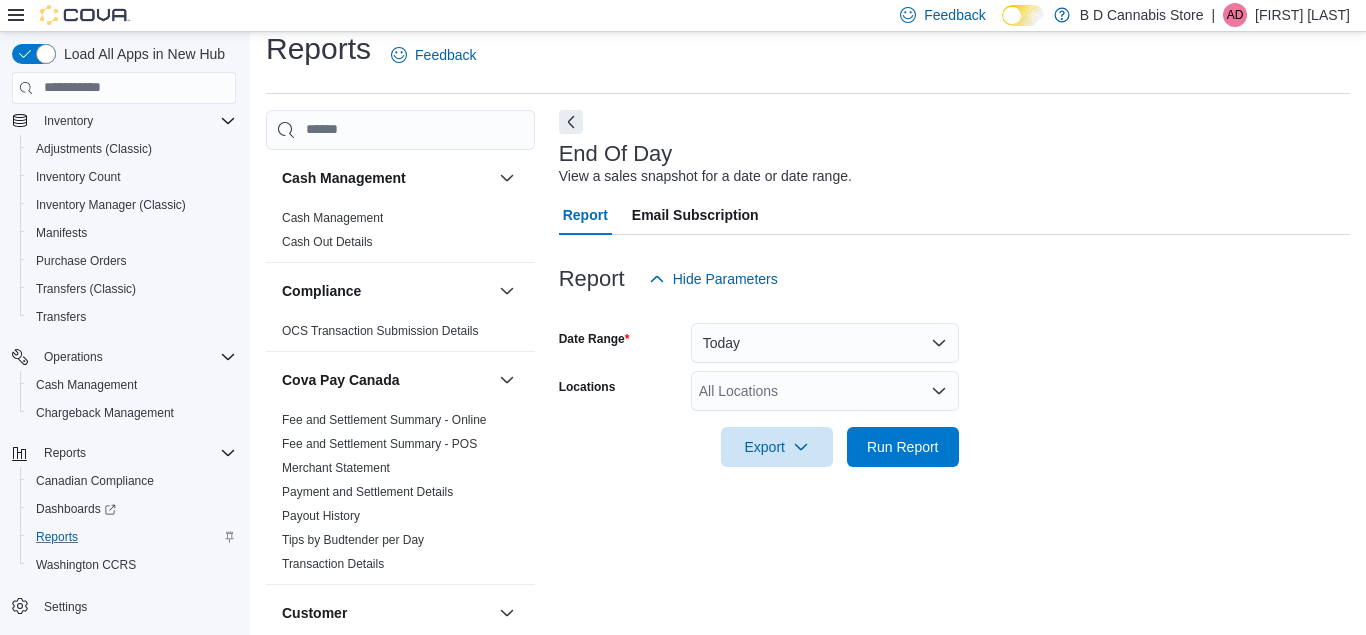 scroll, scrollTop: 26, scrollLeft: 0, axis: vertical 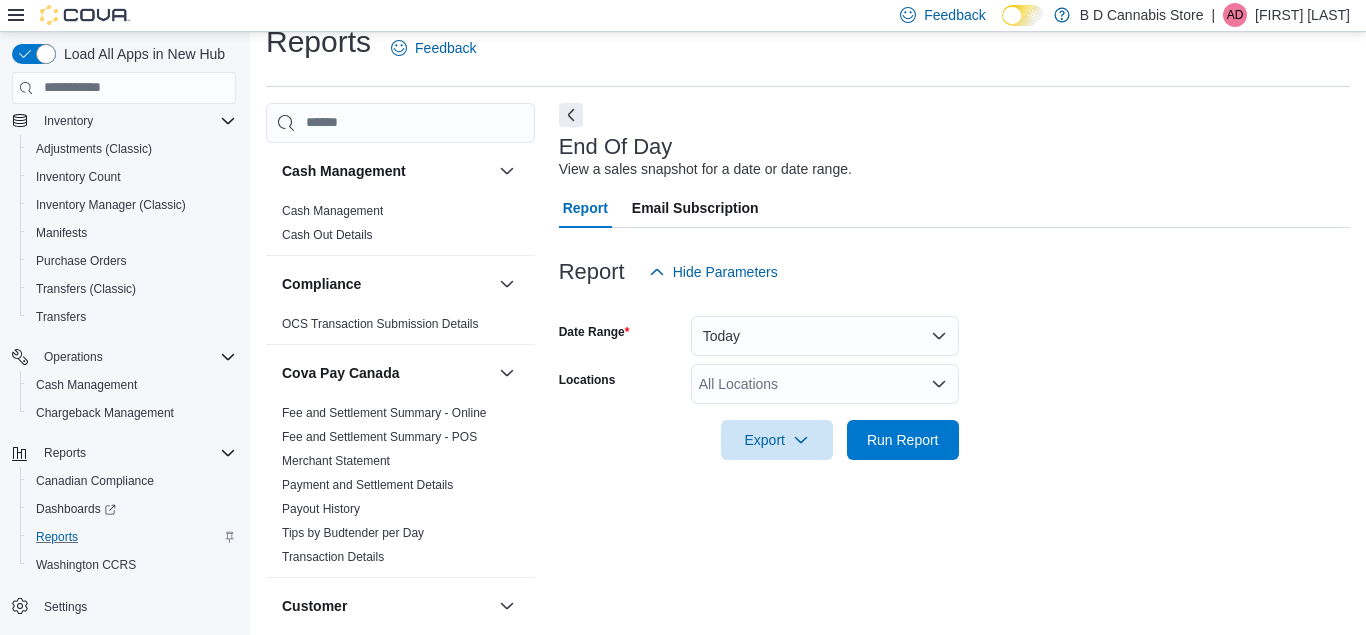 click on "All Locations" at bounding box center (825, 384) 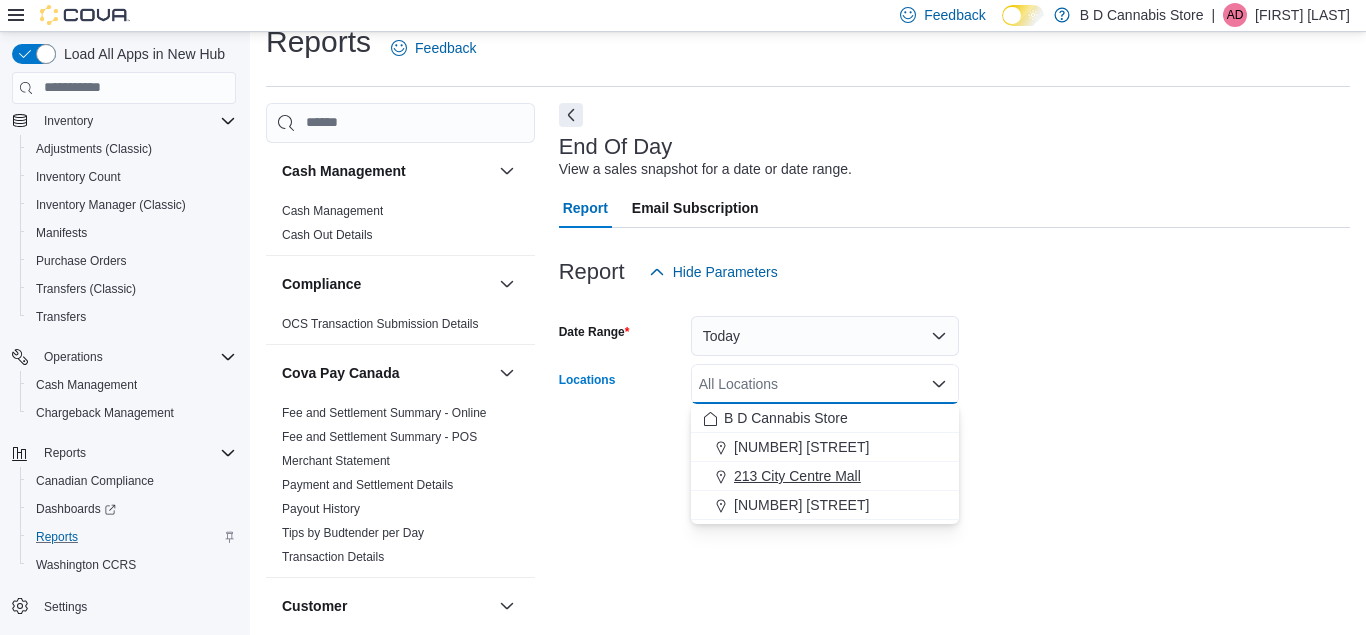 click on "213 City Centre Mall" at bounding box center [825, 476] 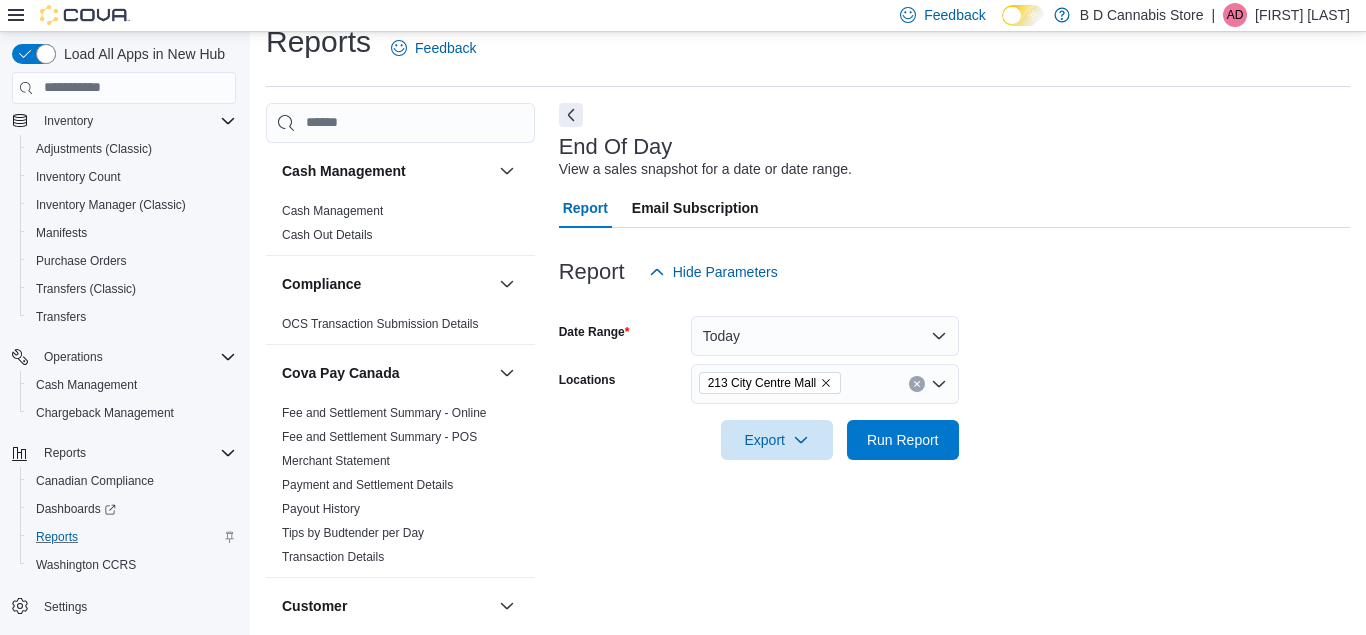 click on "Date Range Today Locations 213 City Centre Mall Export  Run Report" at bounding box center [954, 376] 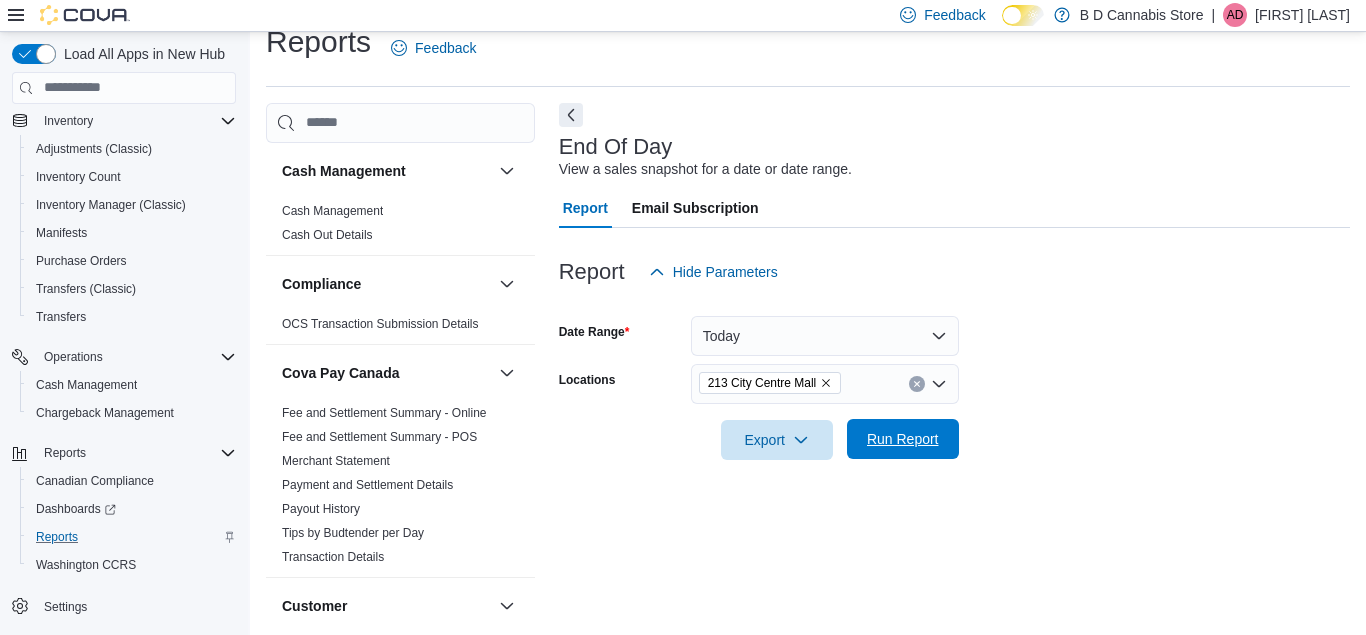 click on "Run Report" at bounding box center [903, 439] 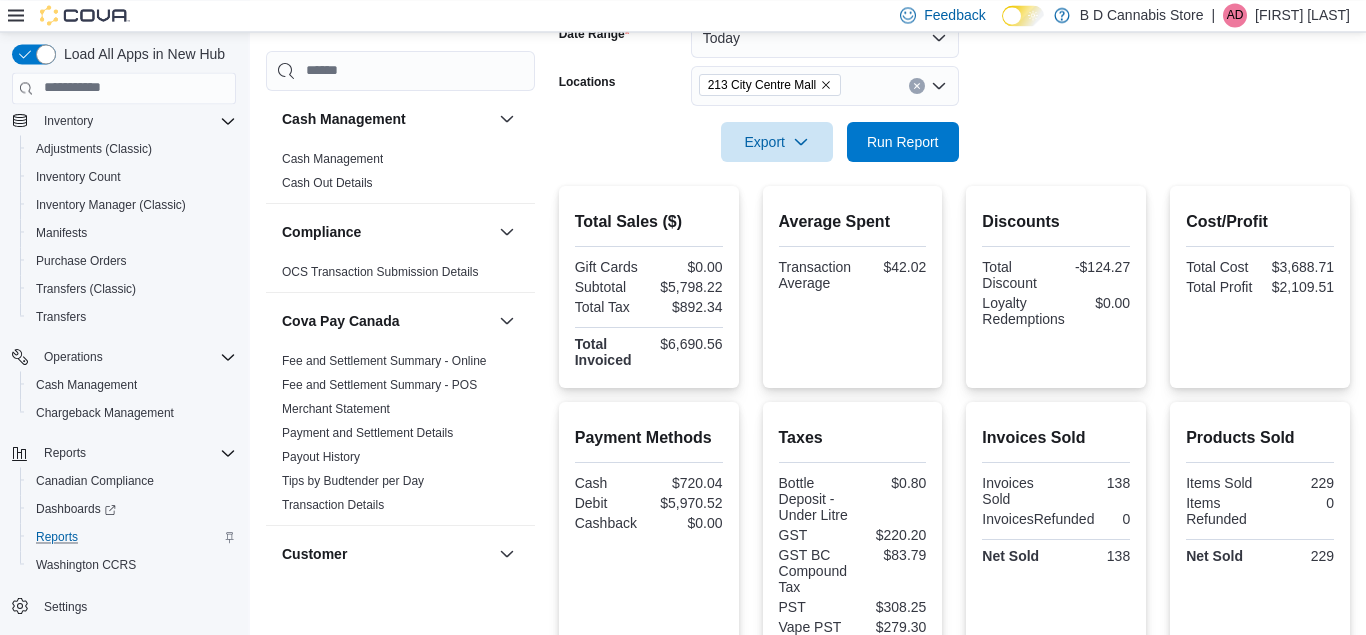 scroll, scrollTop: 332, scrollLeft: 0, axis: vertical 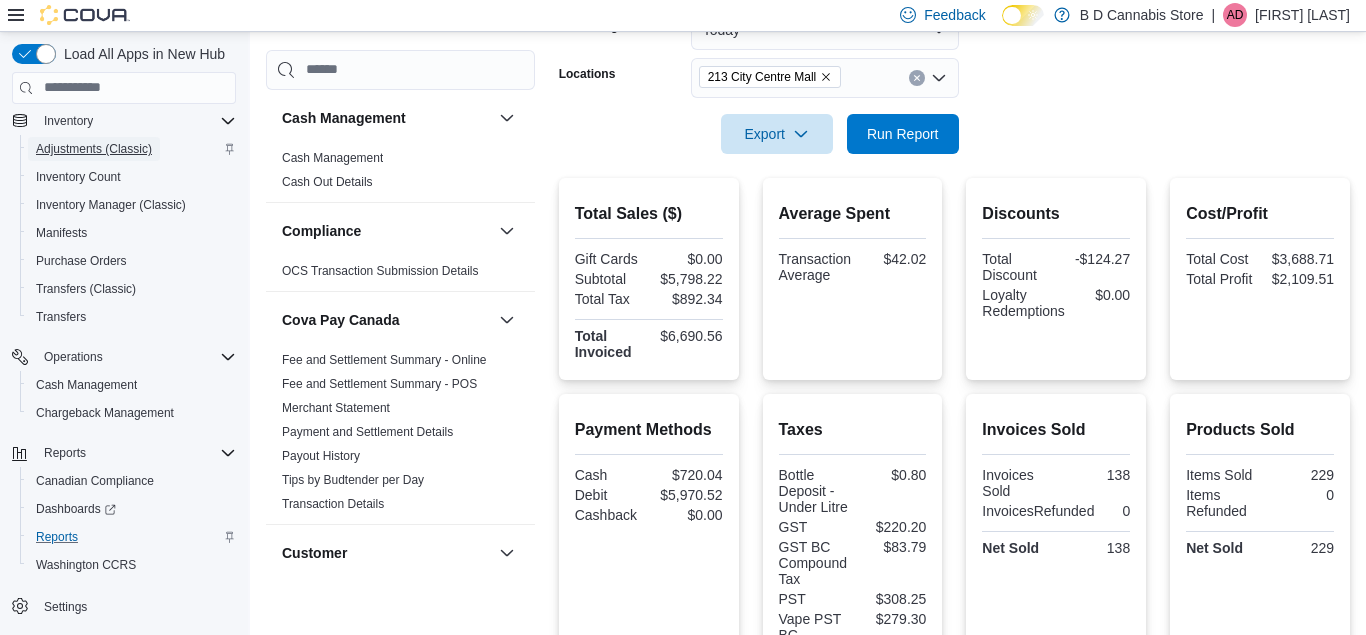 click on "Adjustments (Classic)" at bounding box center (94, 149) 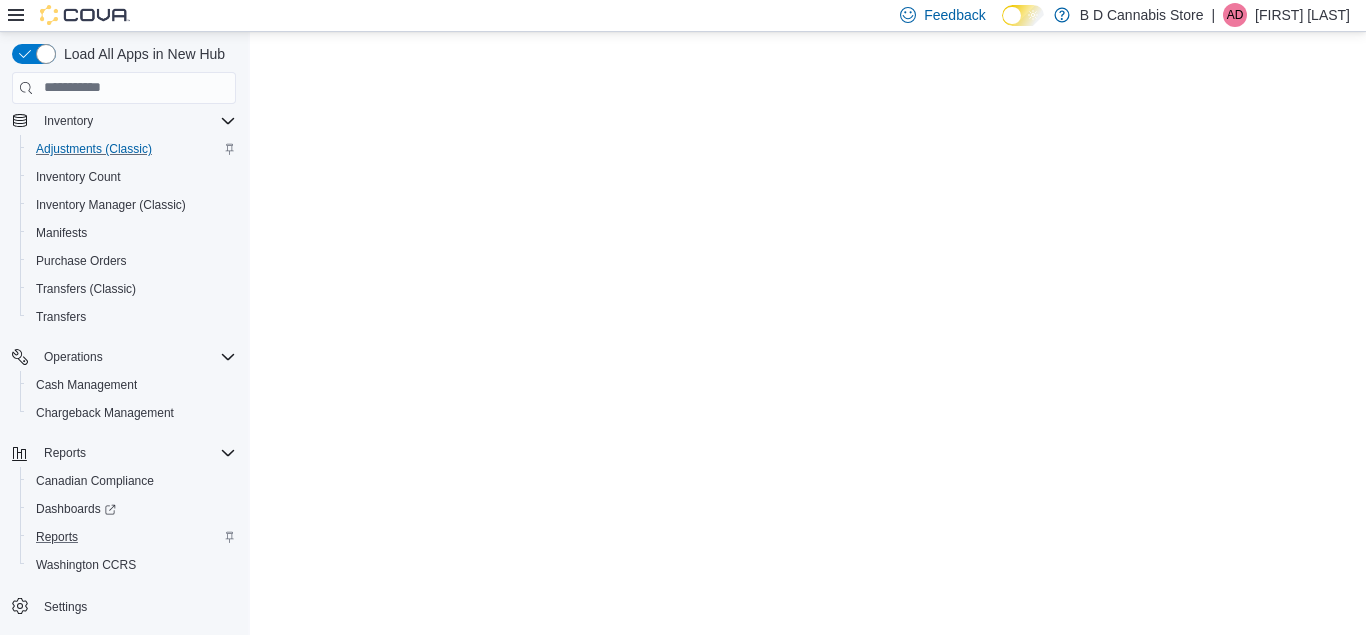 scroll, scrollTop: 0, scrollLeft: 0, axis: both 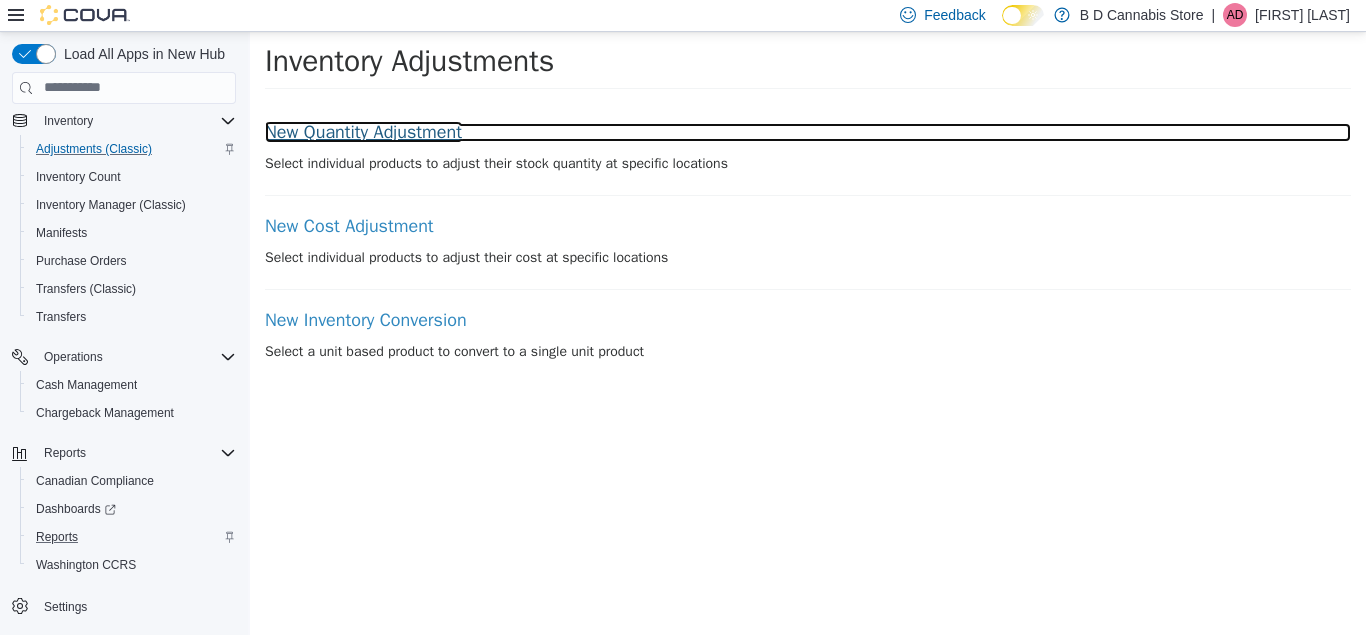 click on "New Quantity Adjustment" at bounding box center [808, 132] 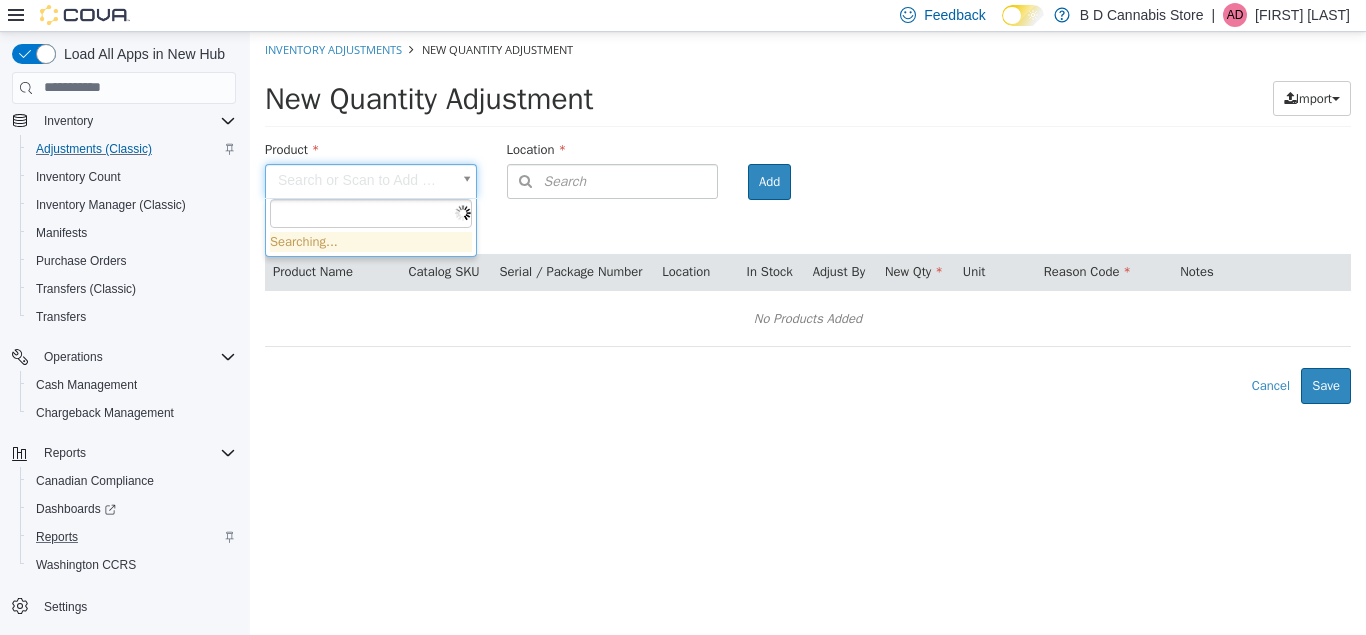 click on "×
Inventory Adjustments
New Quantity Adjustment
New Quantity Adjustment
Import  Inventory Export (.CSV) Package List (.TXT)
Product     Search or Scan to Add Product     Location Search Type 3 or more characters or browse       B D Cannabis Store     (3)         [NUMBER] [STREET]             [NUMBER] [STREET]             [NUMBER] [STREET]         Room   Add Products  ( 0 ) Product Name Catalog SKU Serial / Package Number Location In Stock Adjust By New Qty Unit Reason Code Notes No Products Added Error saving adjustment please resolve the errors above. Cancel Save
Searching..." at bounding box center [808, 217] 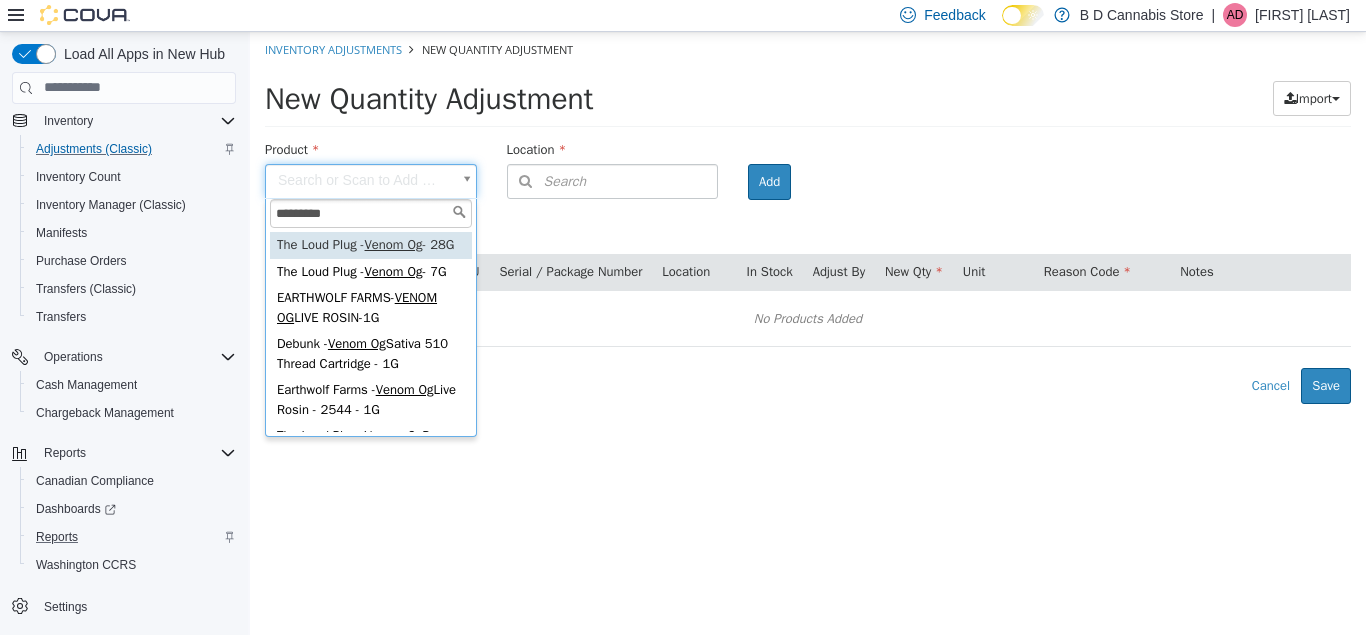 type on "********" 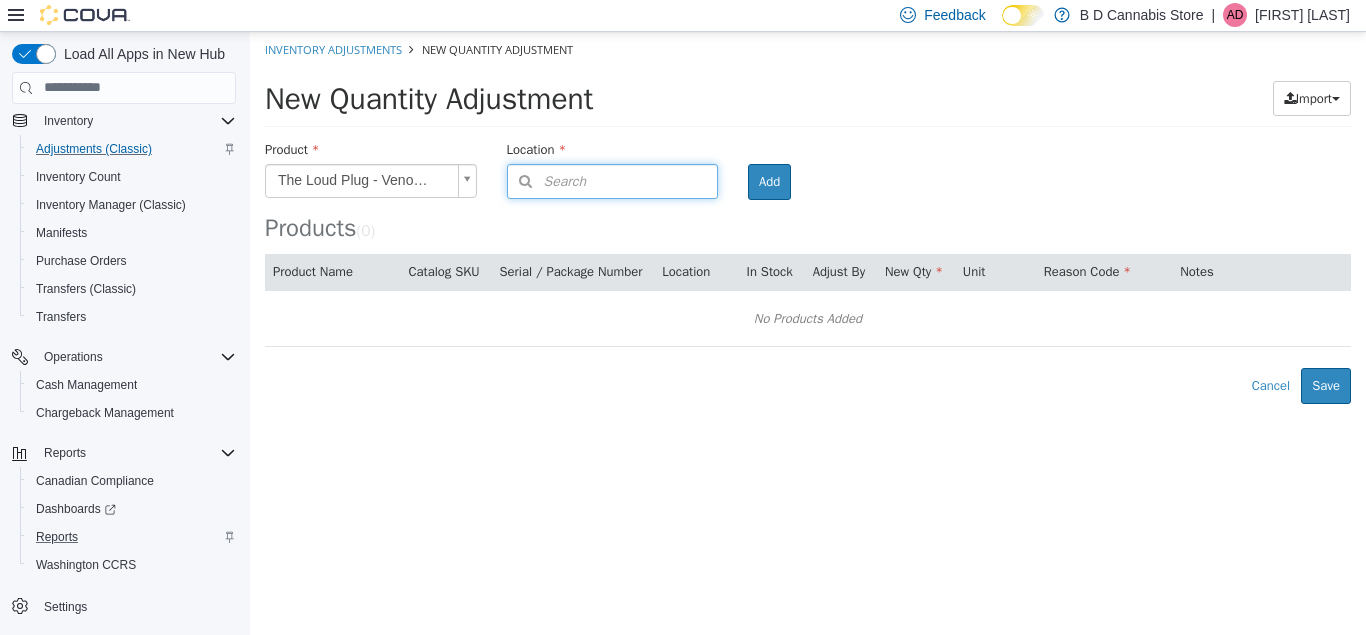 click on "Search" at bounding box center (547, 180) 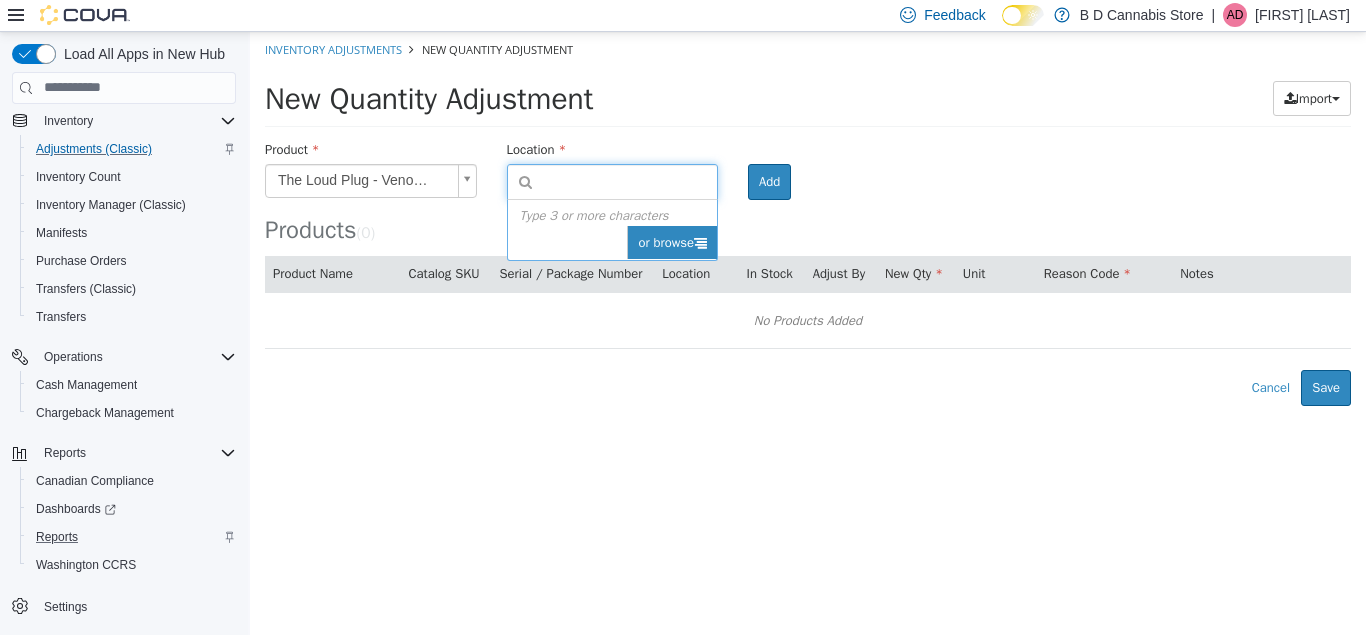 click on "or browse" at bounding box center [672, 242] 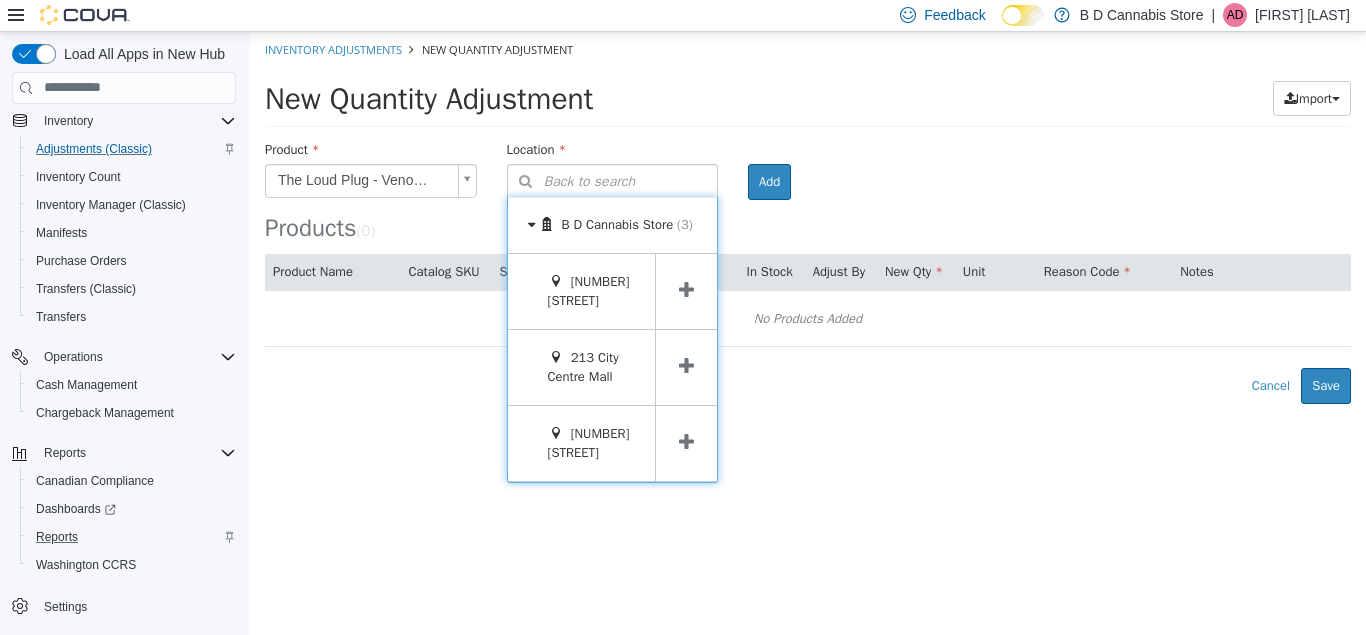 click at bounding box center [686, 366] 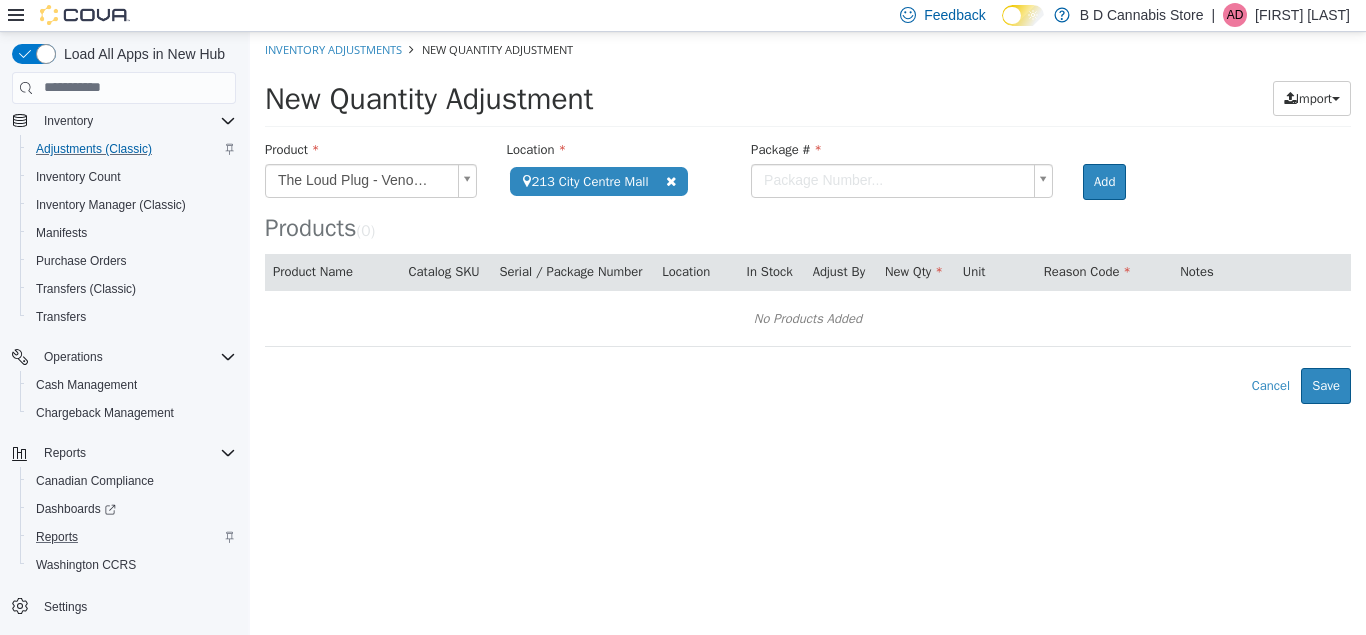 click on "**********" at bounding box center [808, 217] 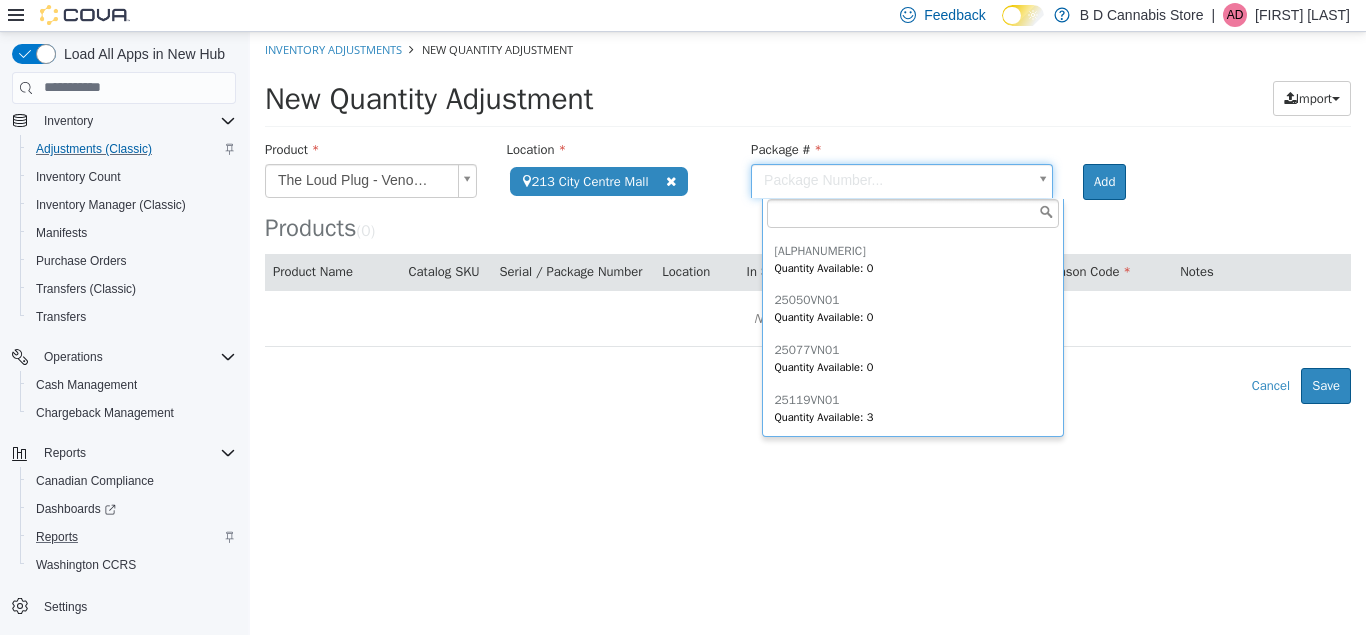 scroll, scrollTop: 396, scrollLeft: 0, axis: vertical 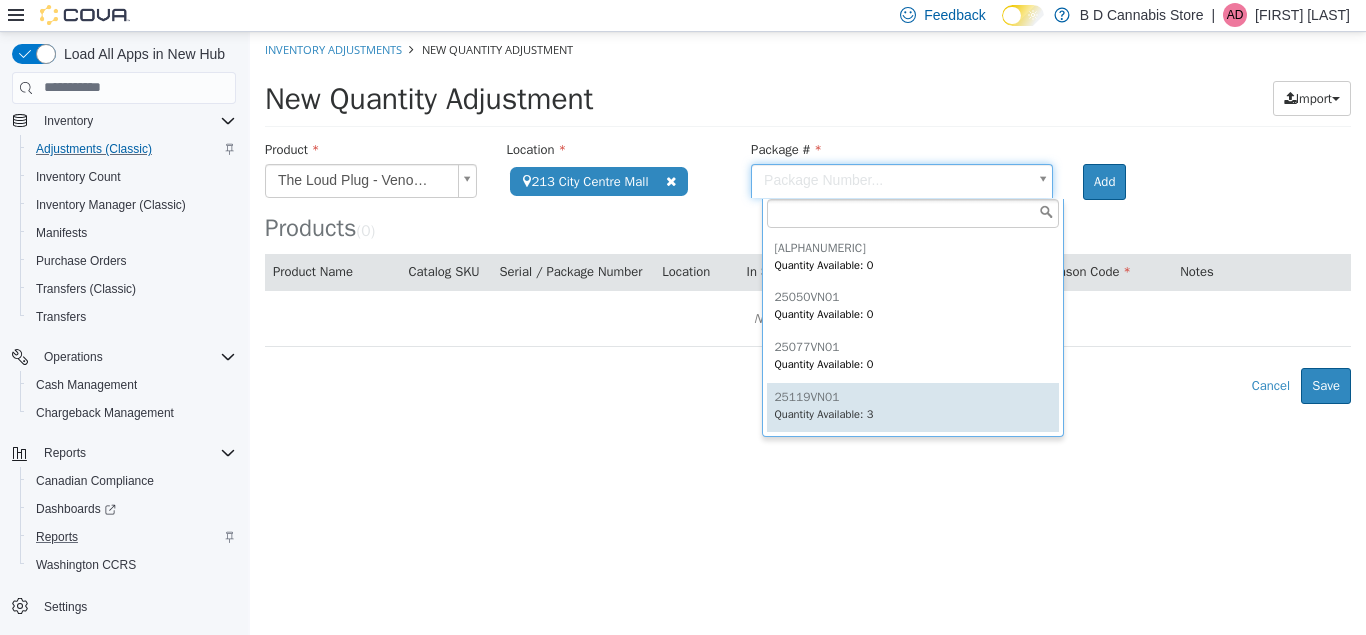 type on "*********" 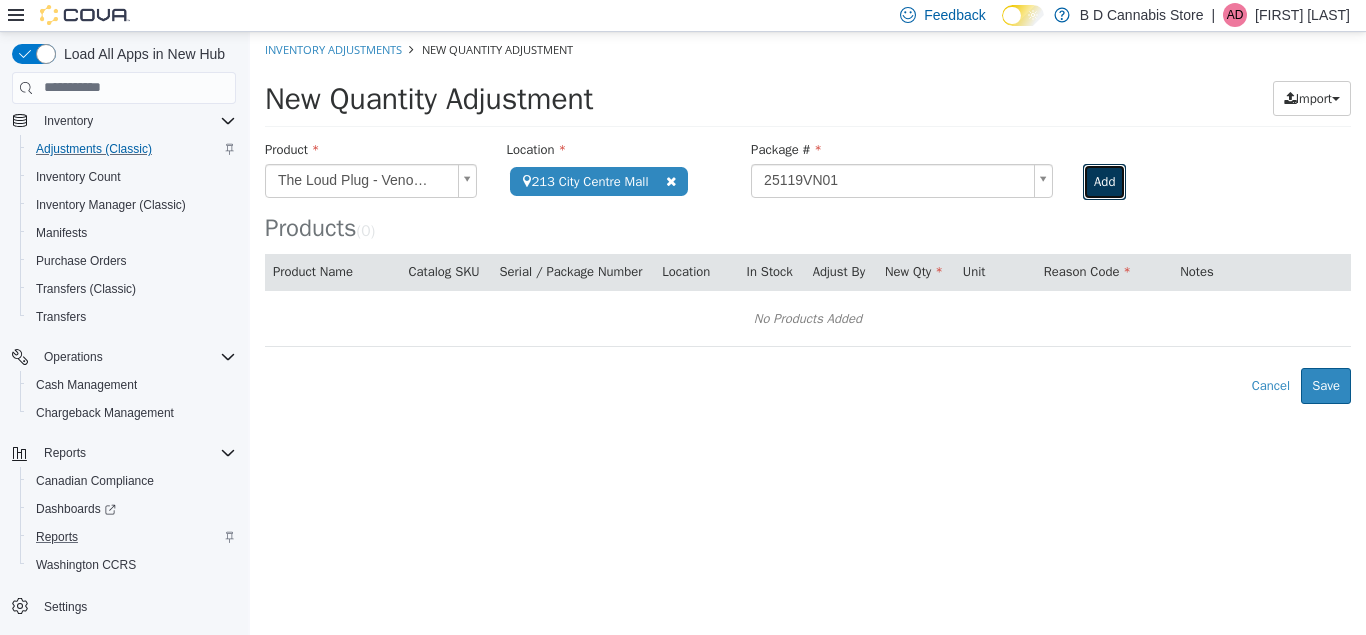 click on "Add" at bounding box center (1104, 181) 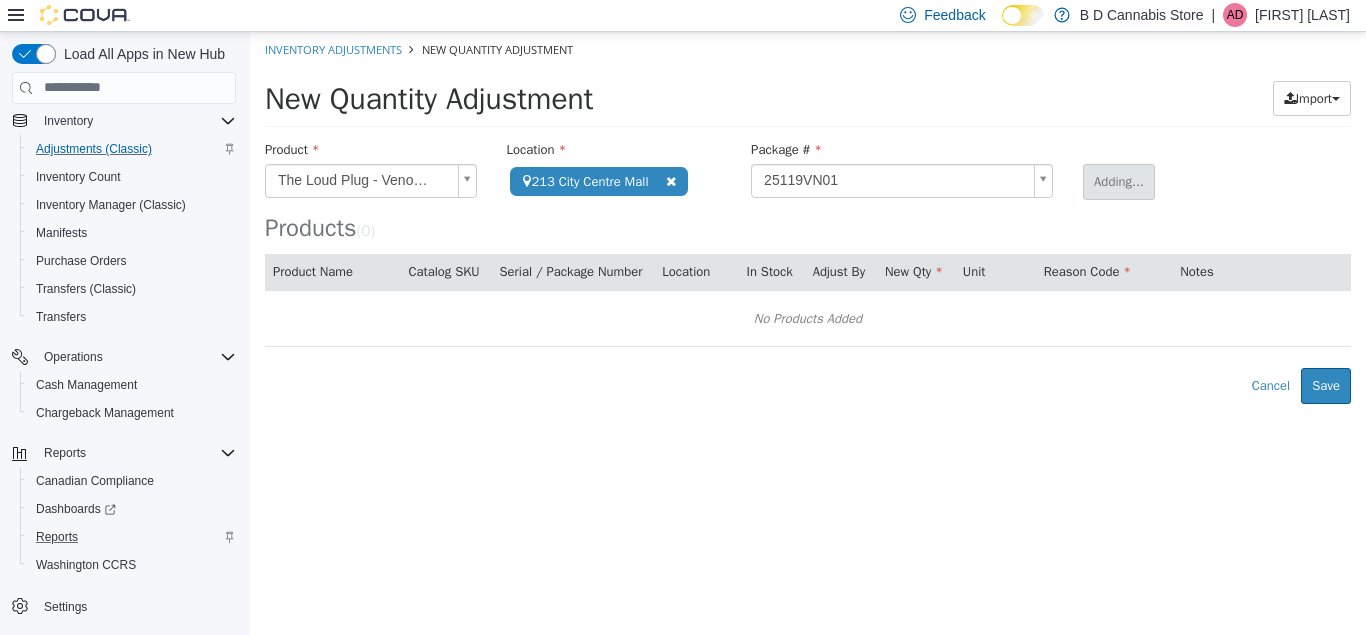 type 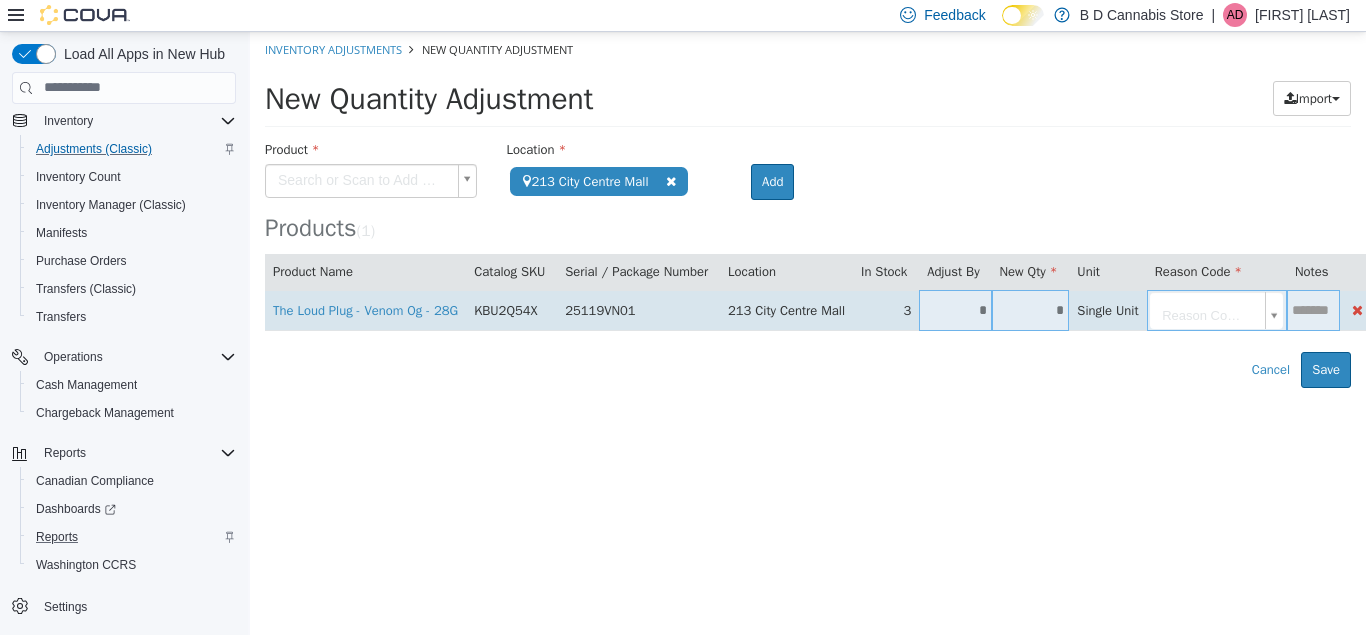 click on "*" at bounding box center [1031, 309] 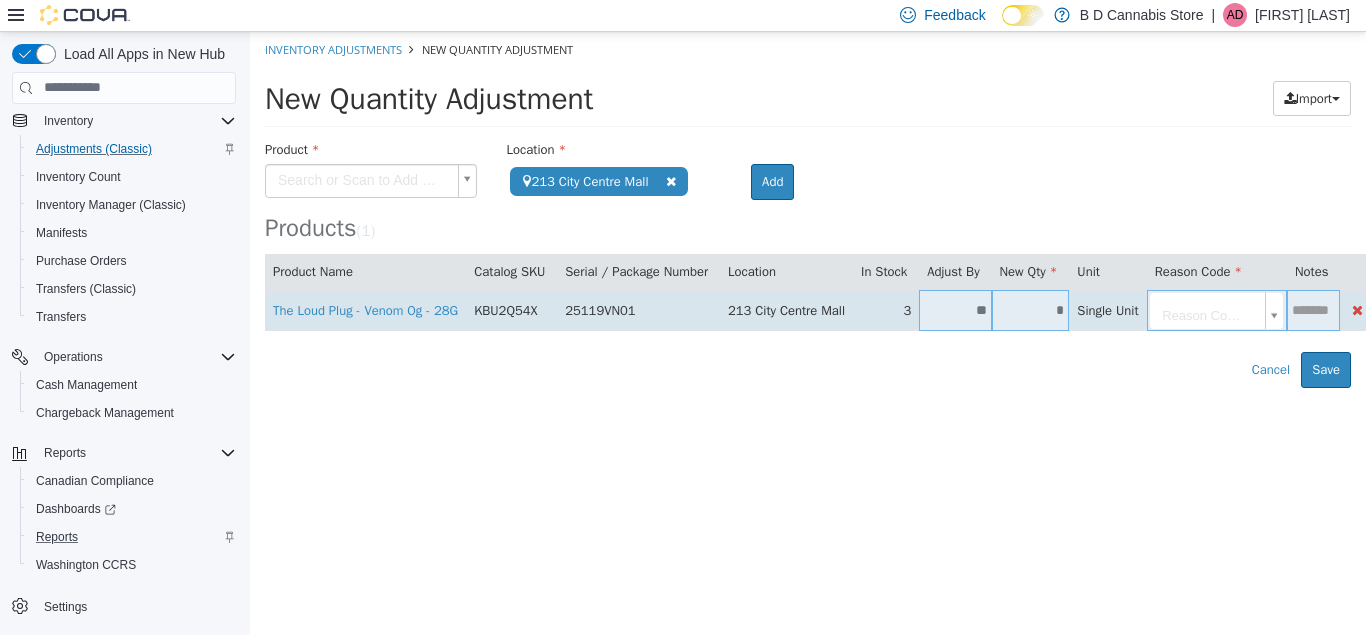 click on "**********" at bounding box center (808, 209) 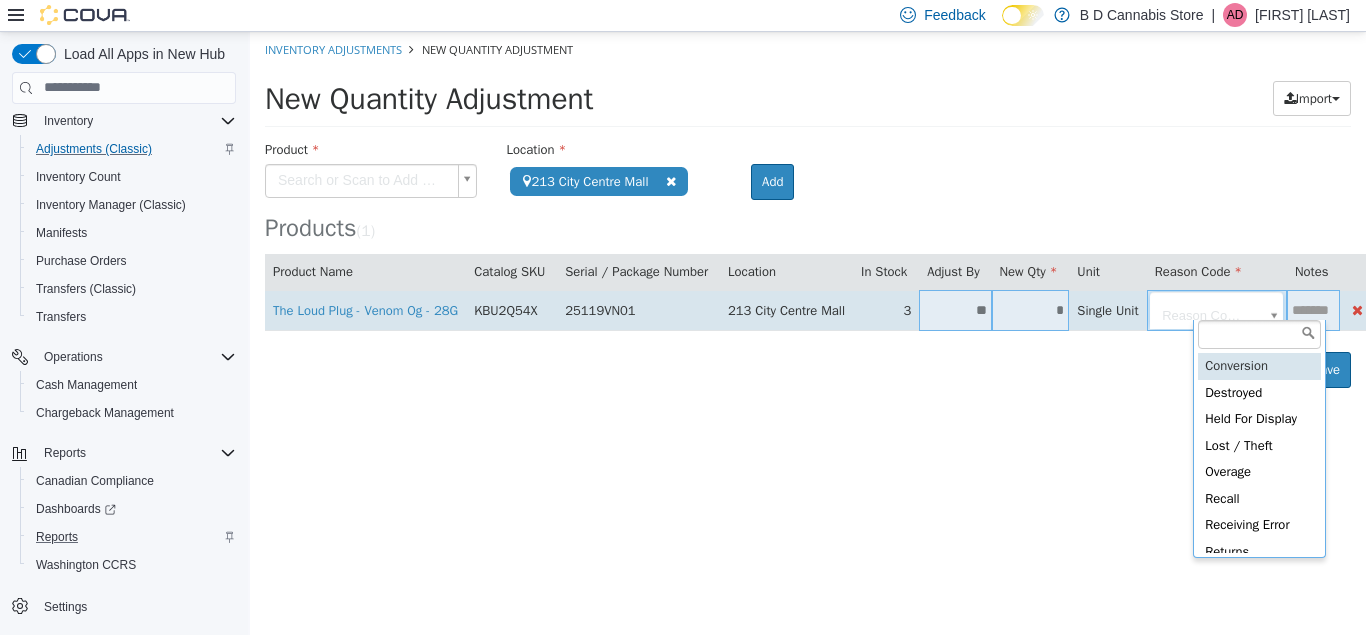 click on "**********" at bounding box center (808, 209) 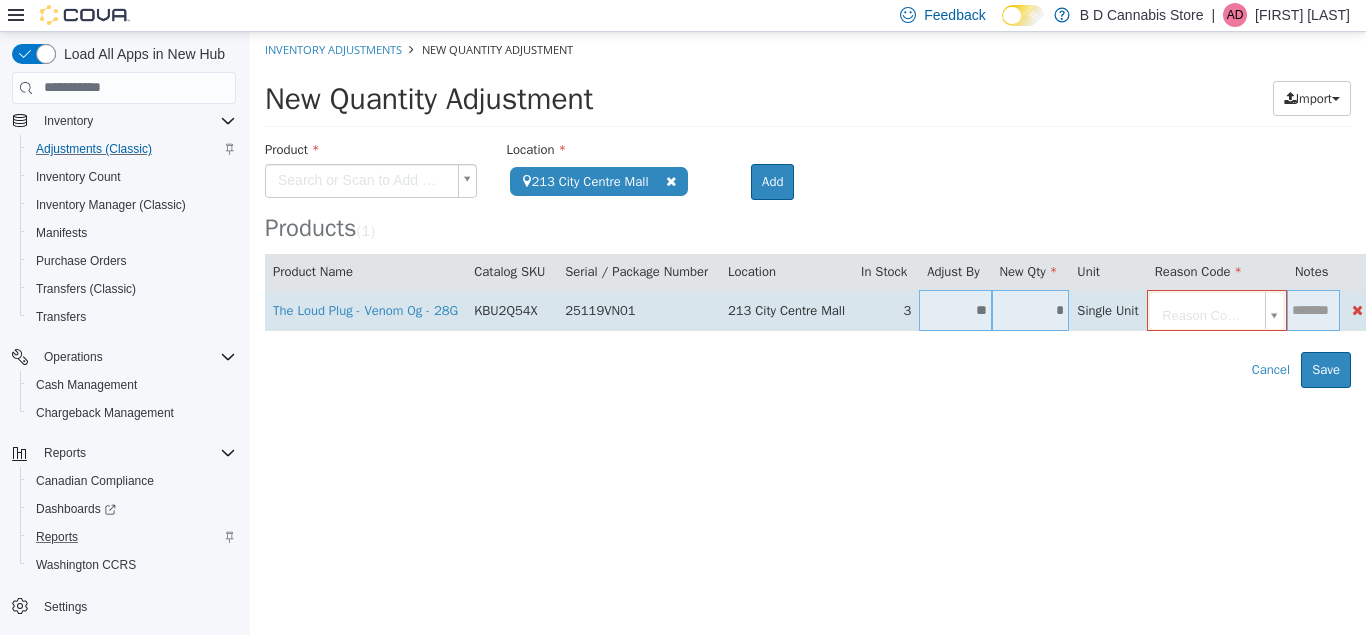 click on "Reason Code..." at bounding box center (1217, 309) 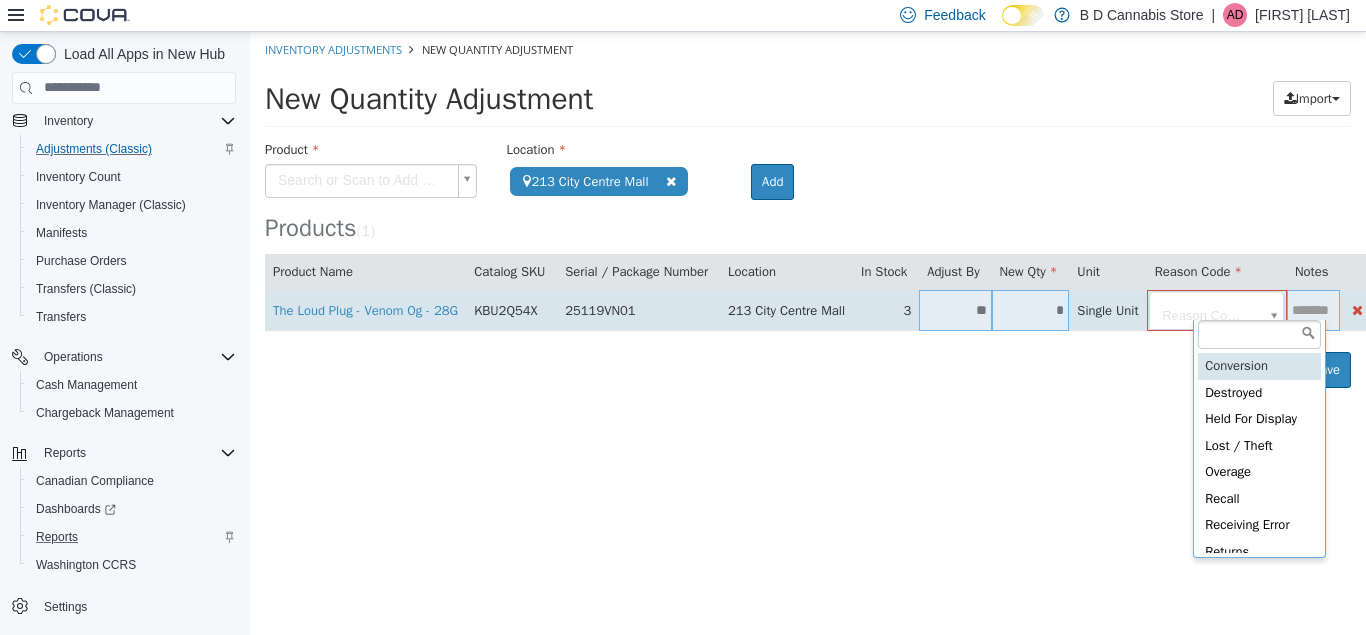 click on "**********" at bounding box center (808, 209) 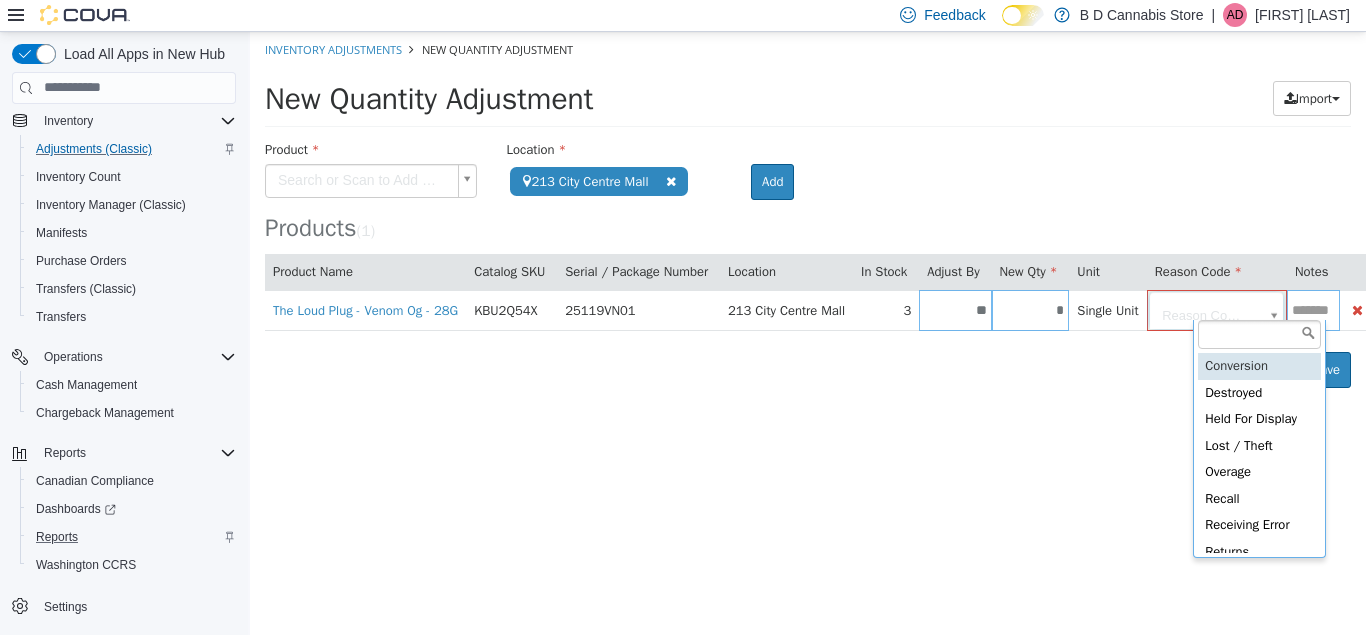 type on "**********" 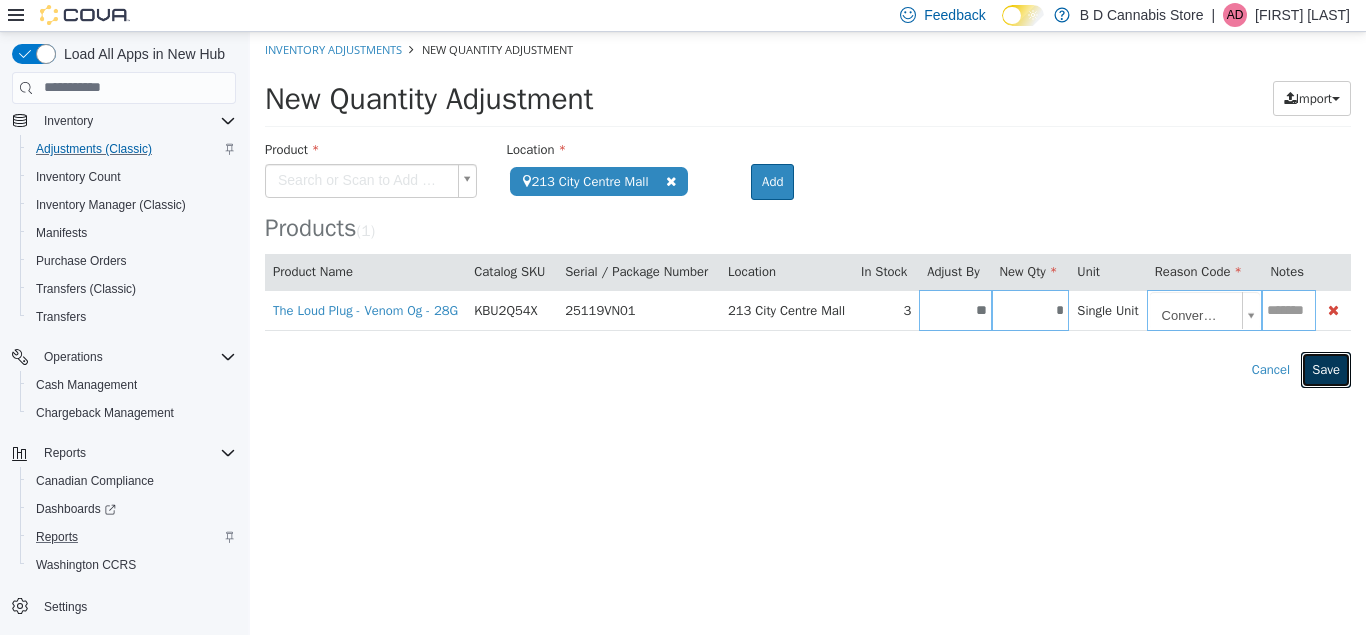 click on "Save" at bounding box center [1326, 369] 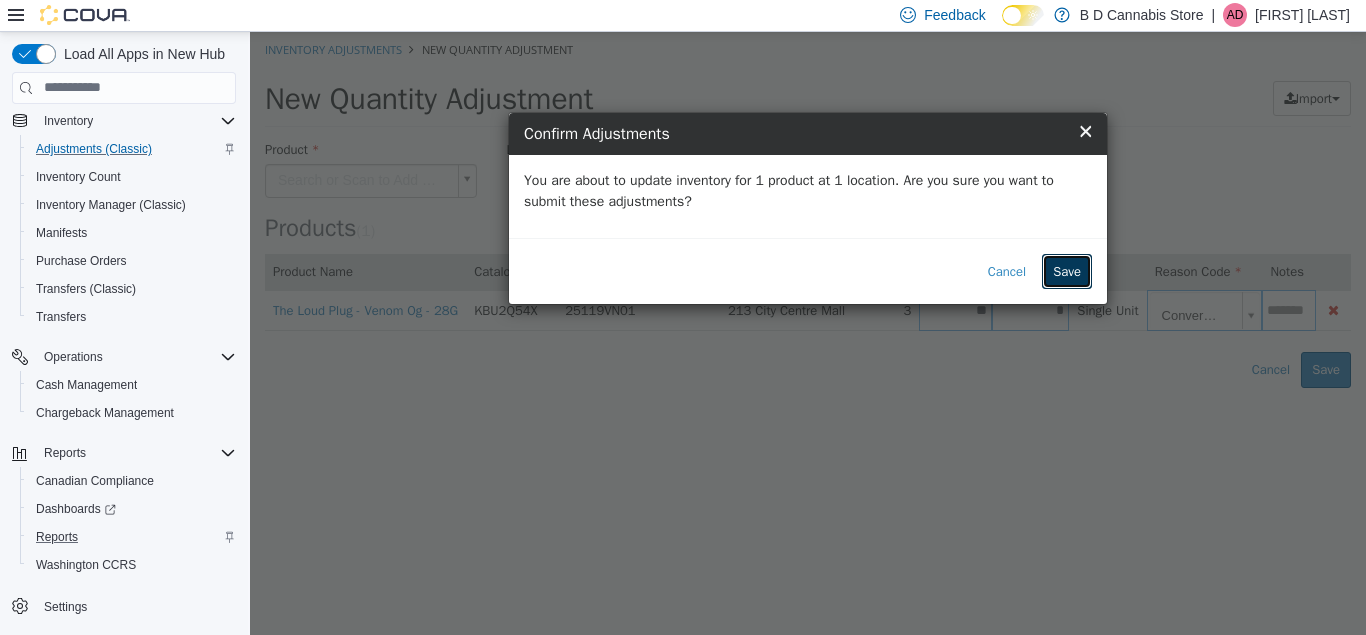 click on "Save" at bounding box center (1067, 271) 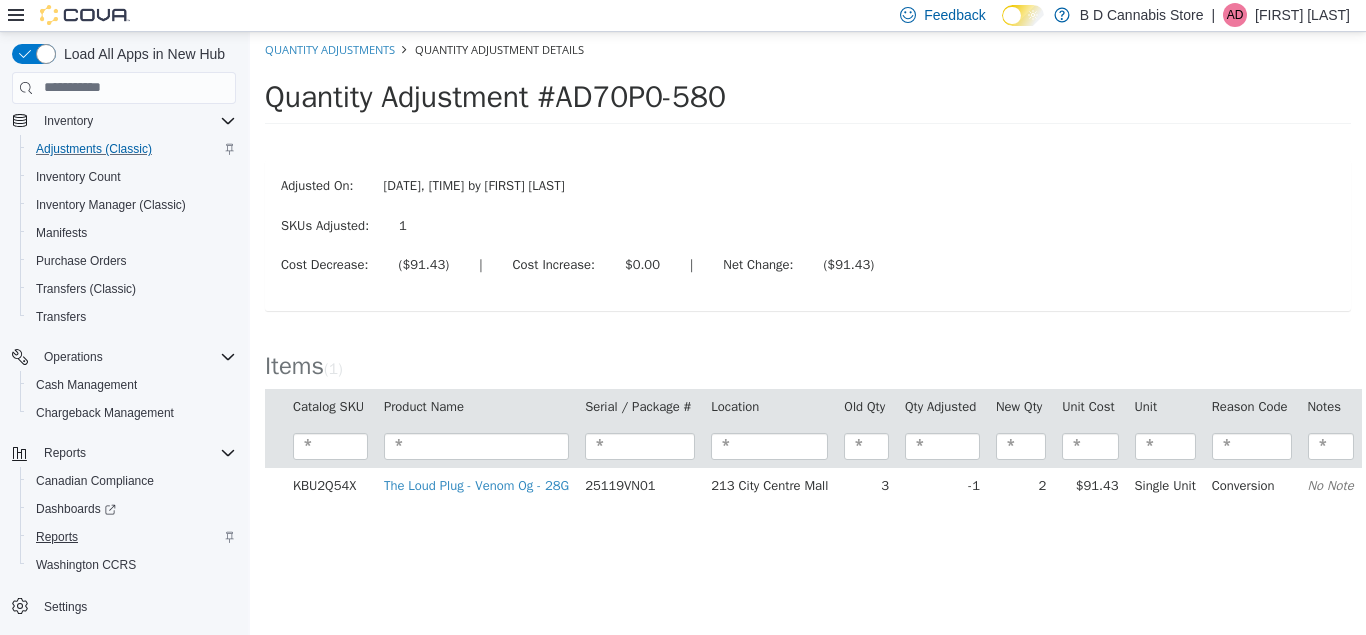 click on "Reports" at bounding box center [57, 537] 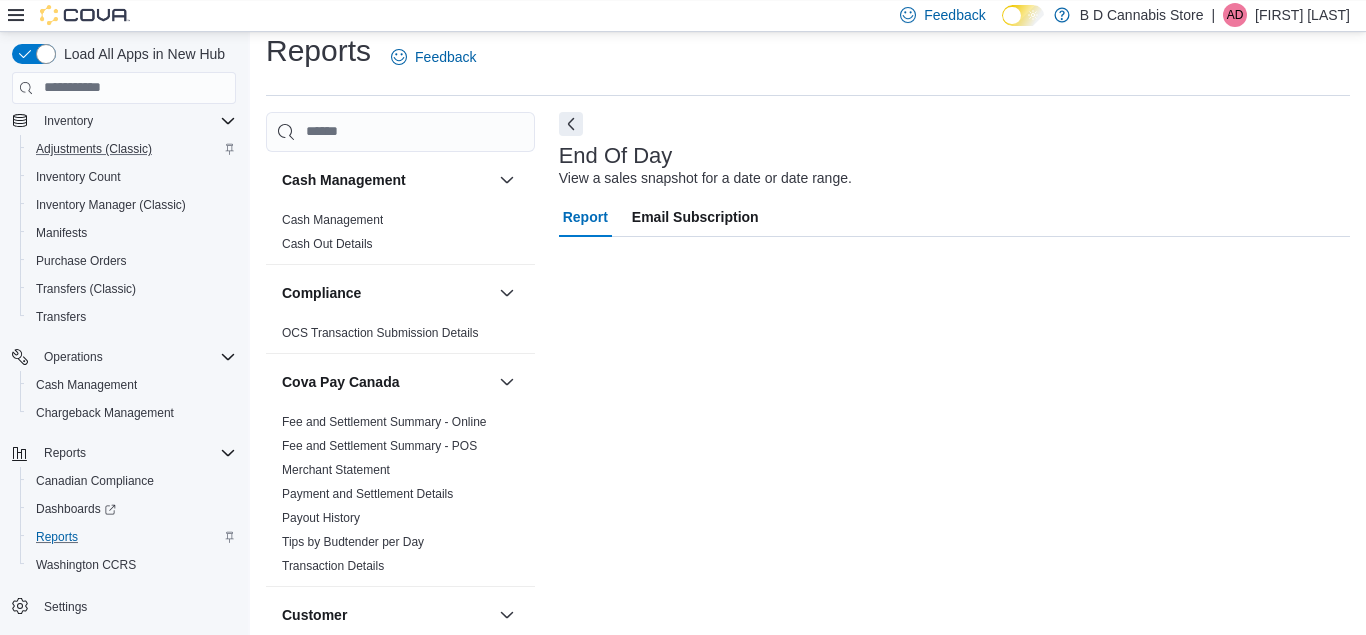 scroll, scrollTop: 26, scrollLeft: 0, axis: vertical 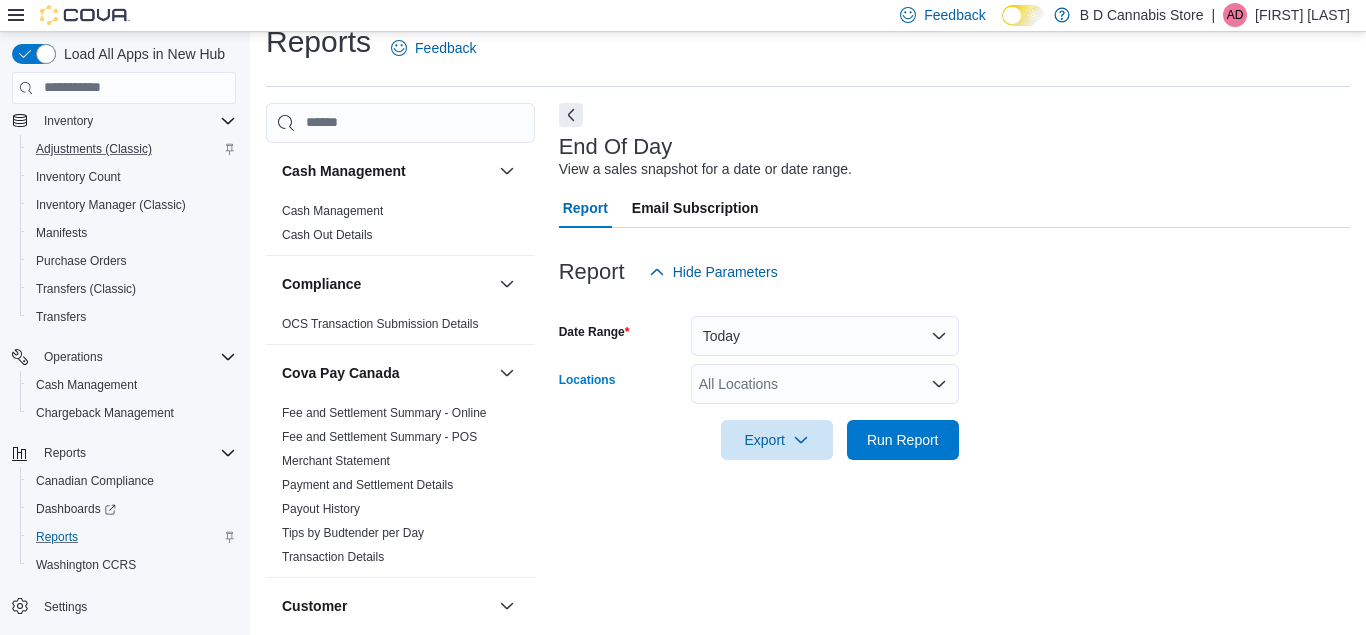 click on "All Locations" at bounding box center [825, 384] 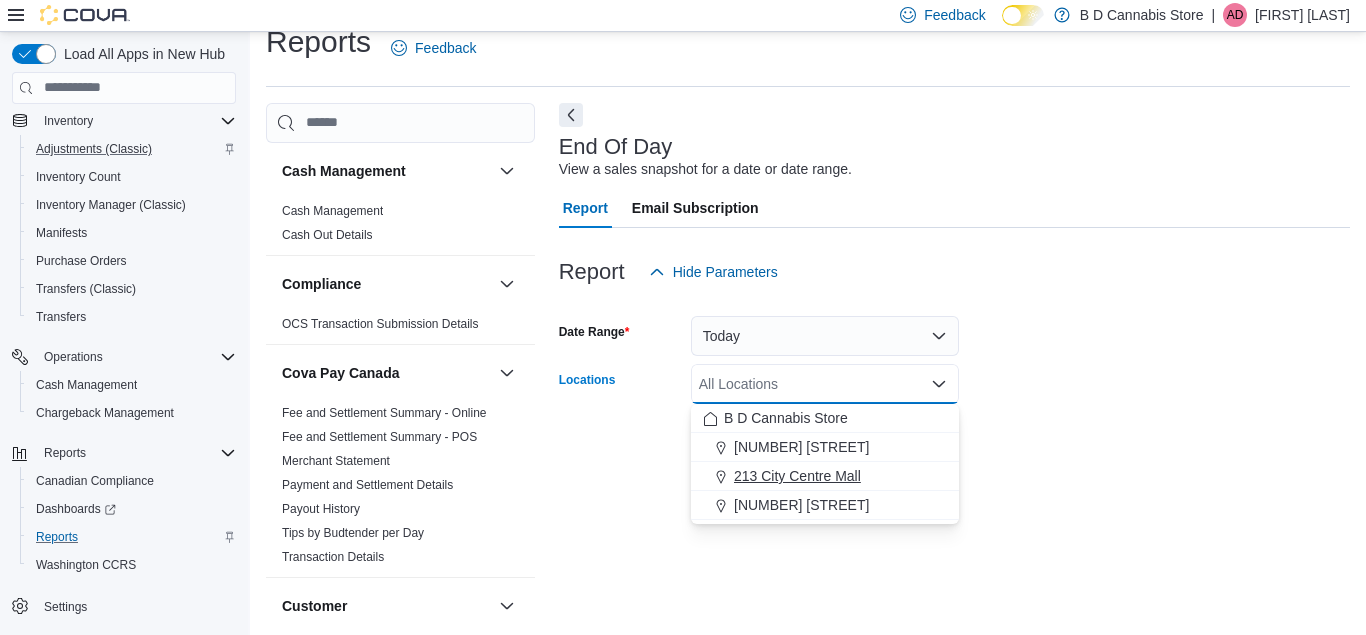 click on "213 City Centre Mall" at bounding box center [797, 476] 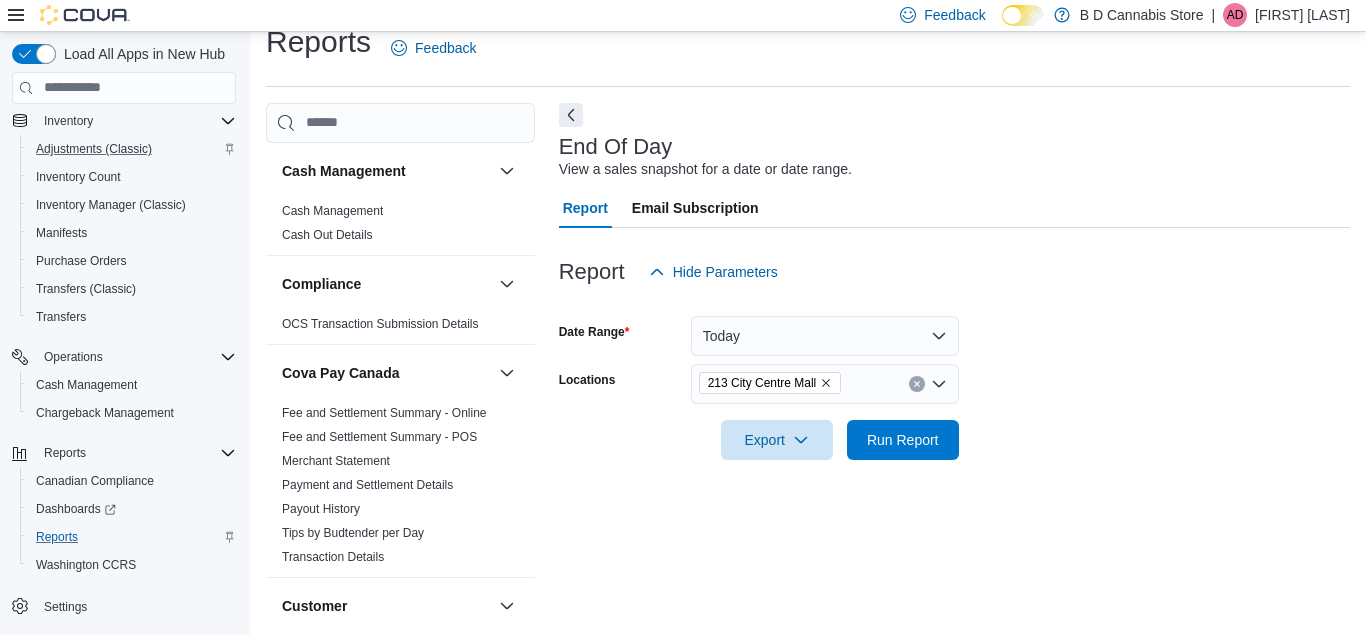 click at bounding box center (954, 412) 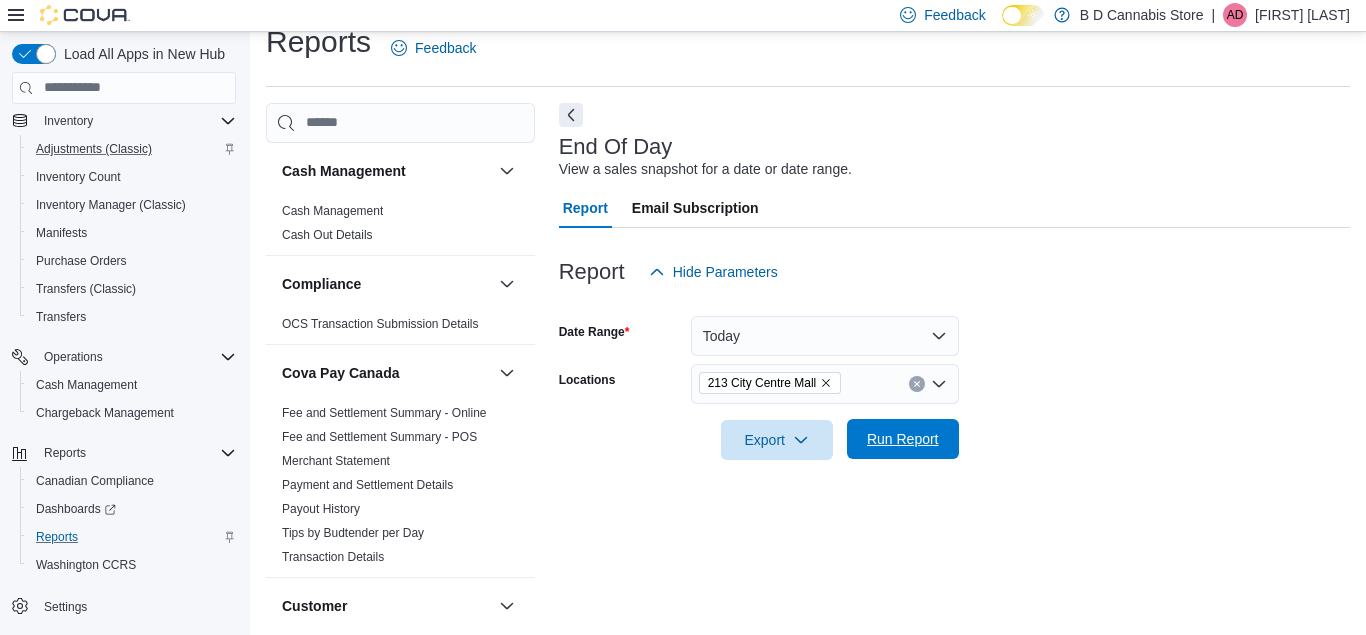 click on "Run Report" at bounding box center (903, 439) 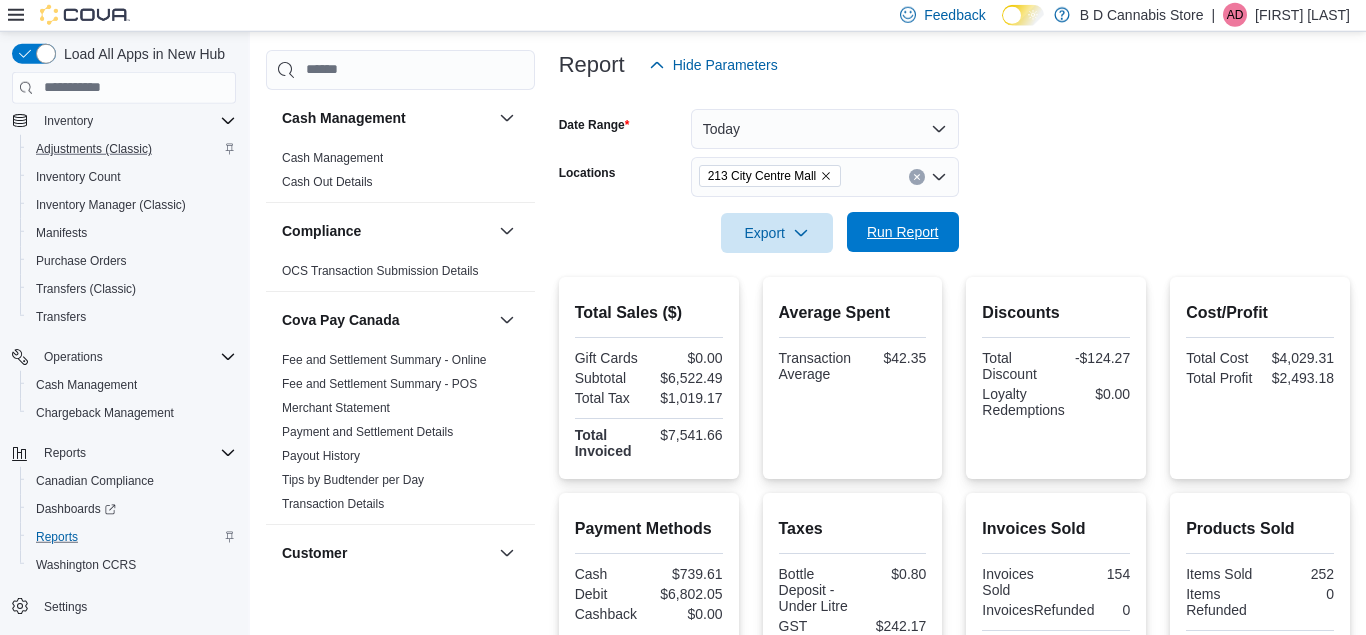 scroll, scrollTop: 230, scrollLeft: 0, axis: vertical 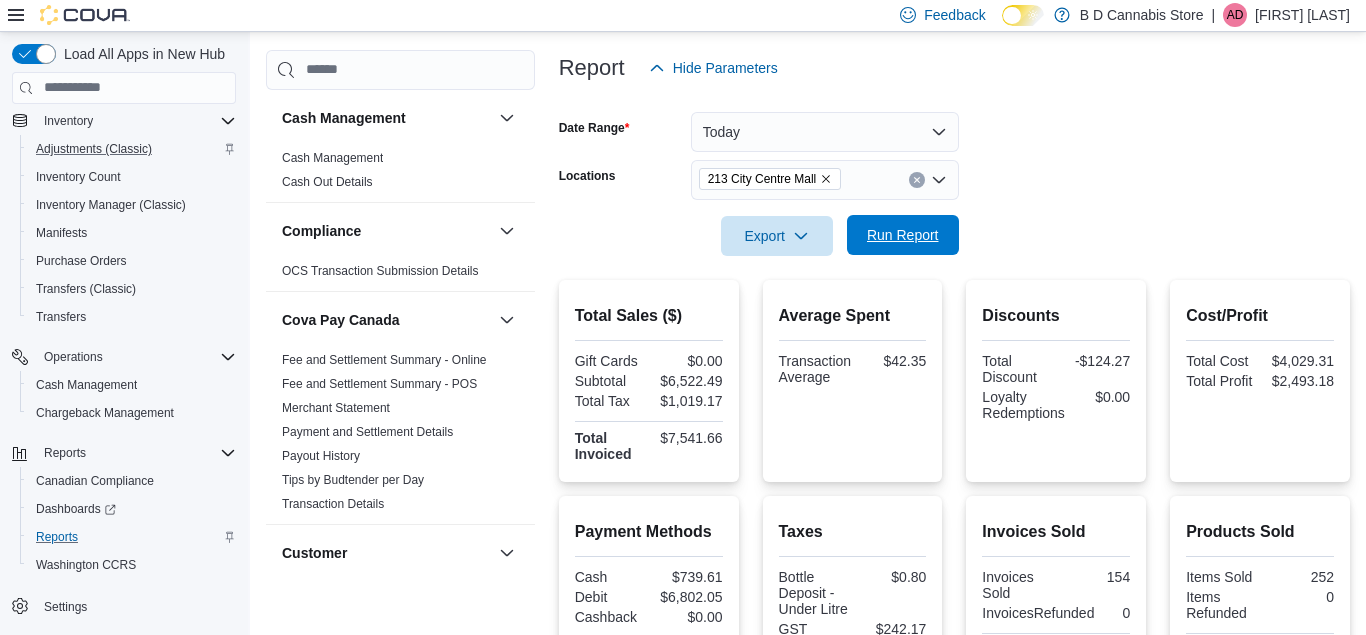 click on "Run Report" at bounding box center [903, 235] 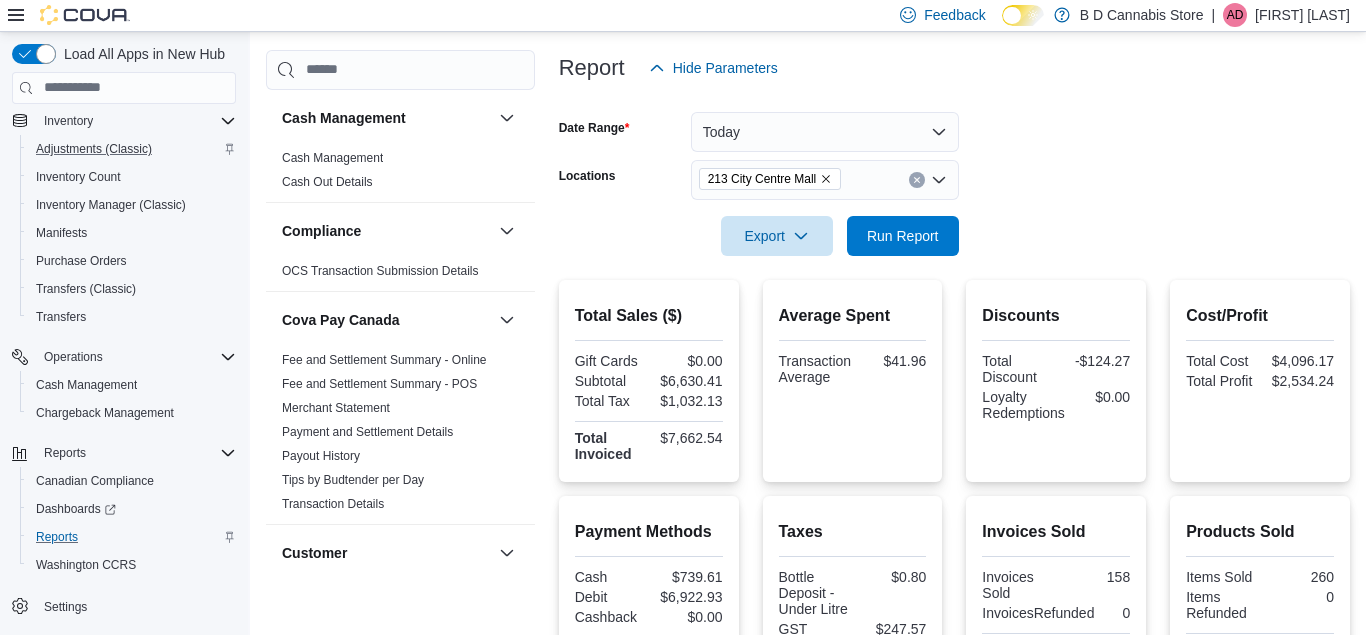 click on "Date Range Today Locations 213 City Centre Mall Export  Run Report" at bounding box center (954, 172) 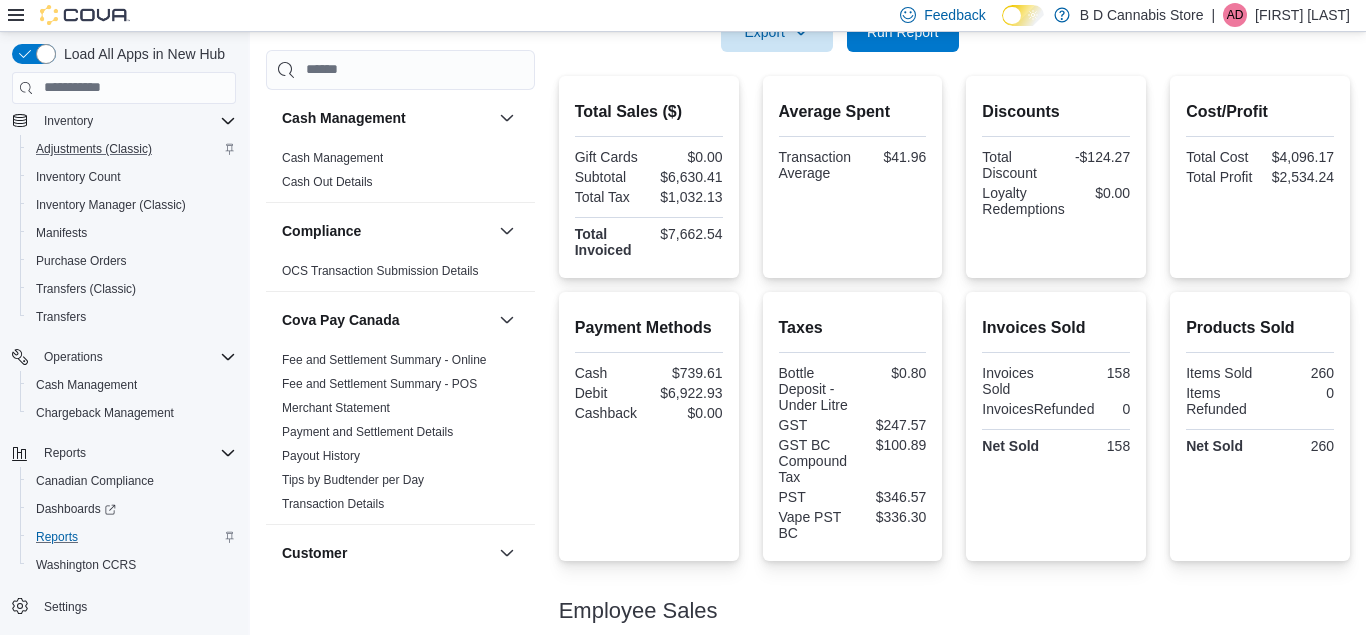scroll, scrollTop: 383, scrollLeft: 0, axis: vertical 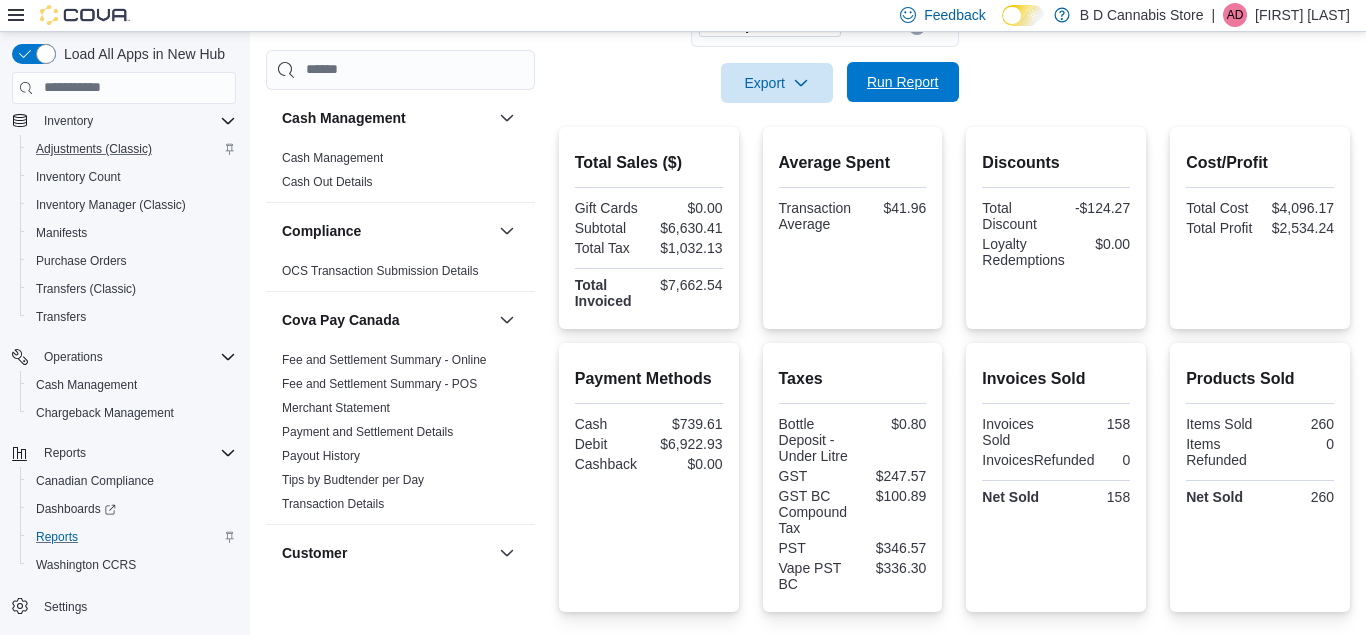 click on "Run Report" at bounding box center (903, 82) 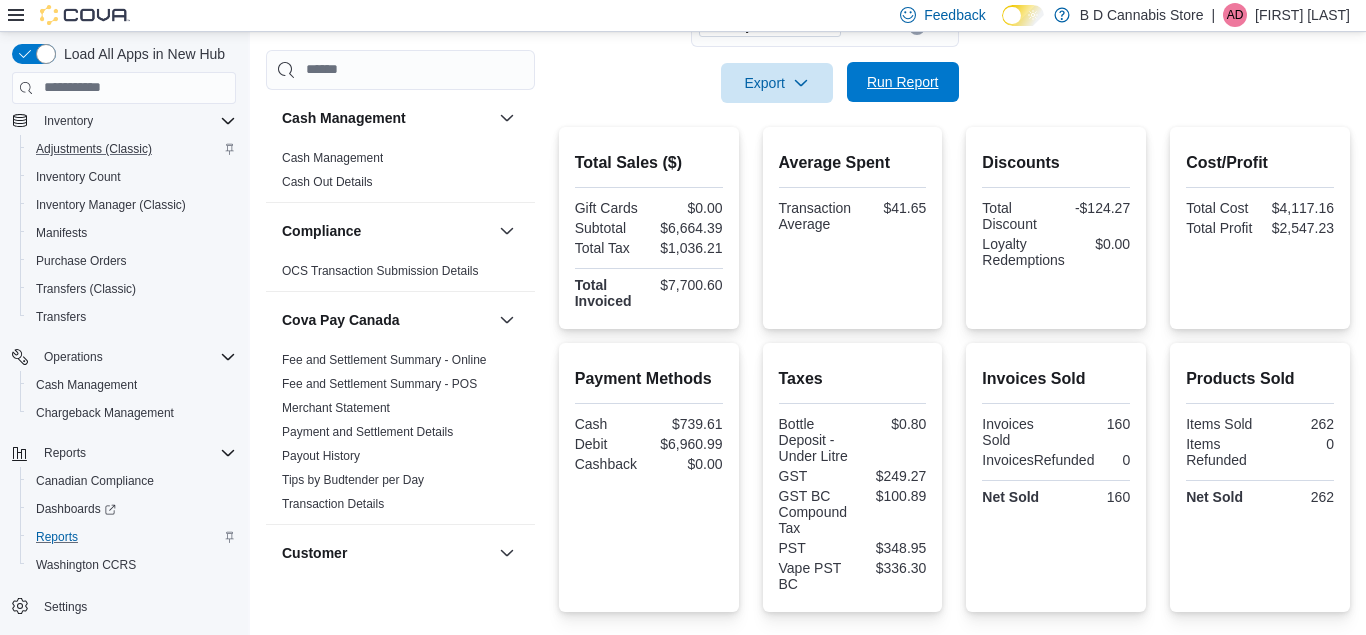 click on "Run Report" at bounding box center [903, 82] 